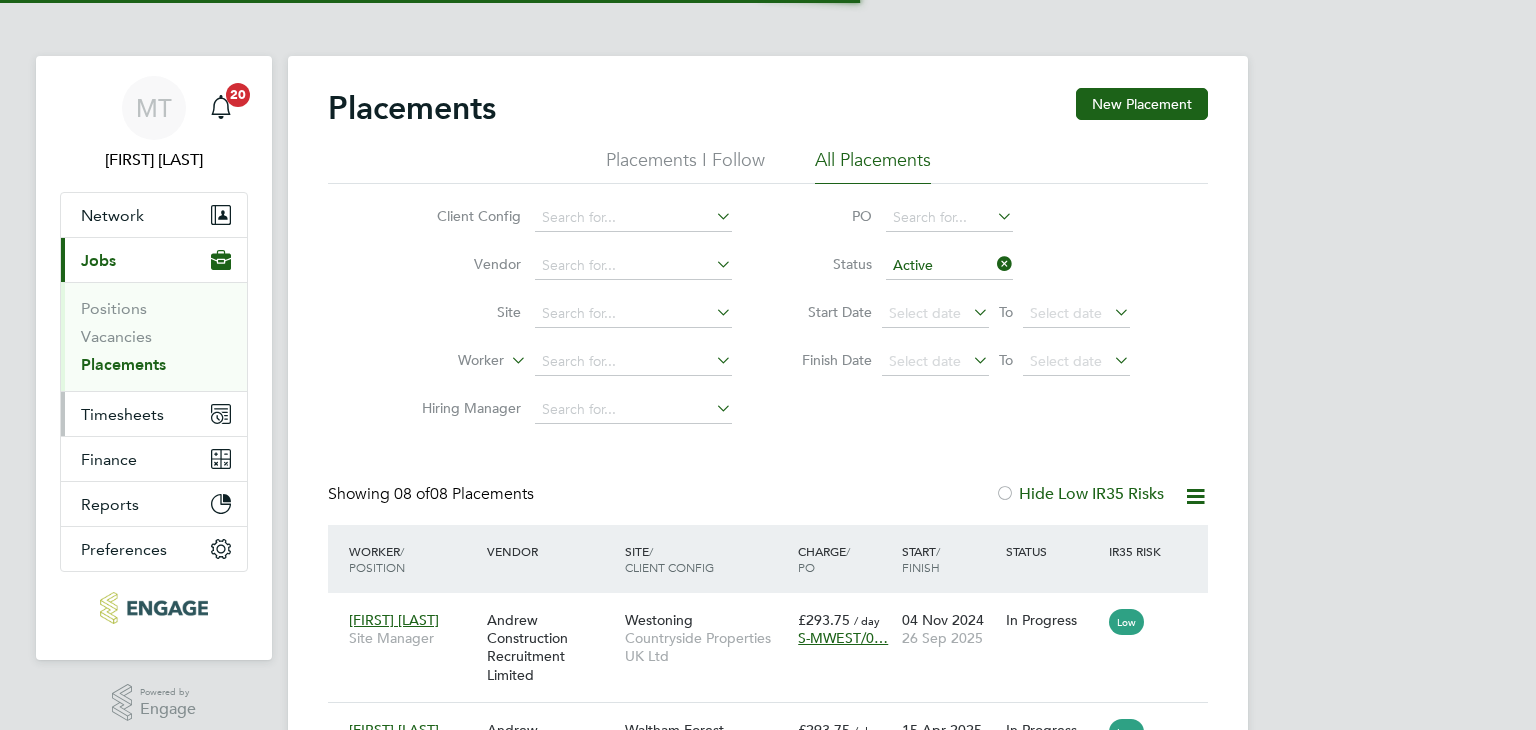 scroll, scrollTop: 0, scrollLeft: 0, axis: both 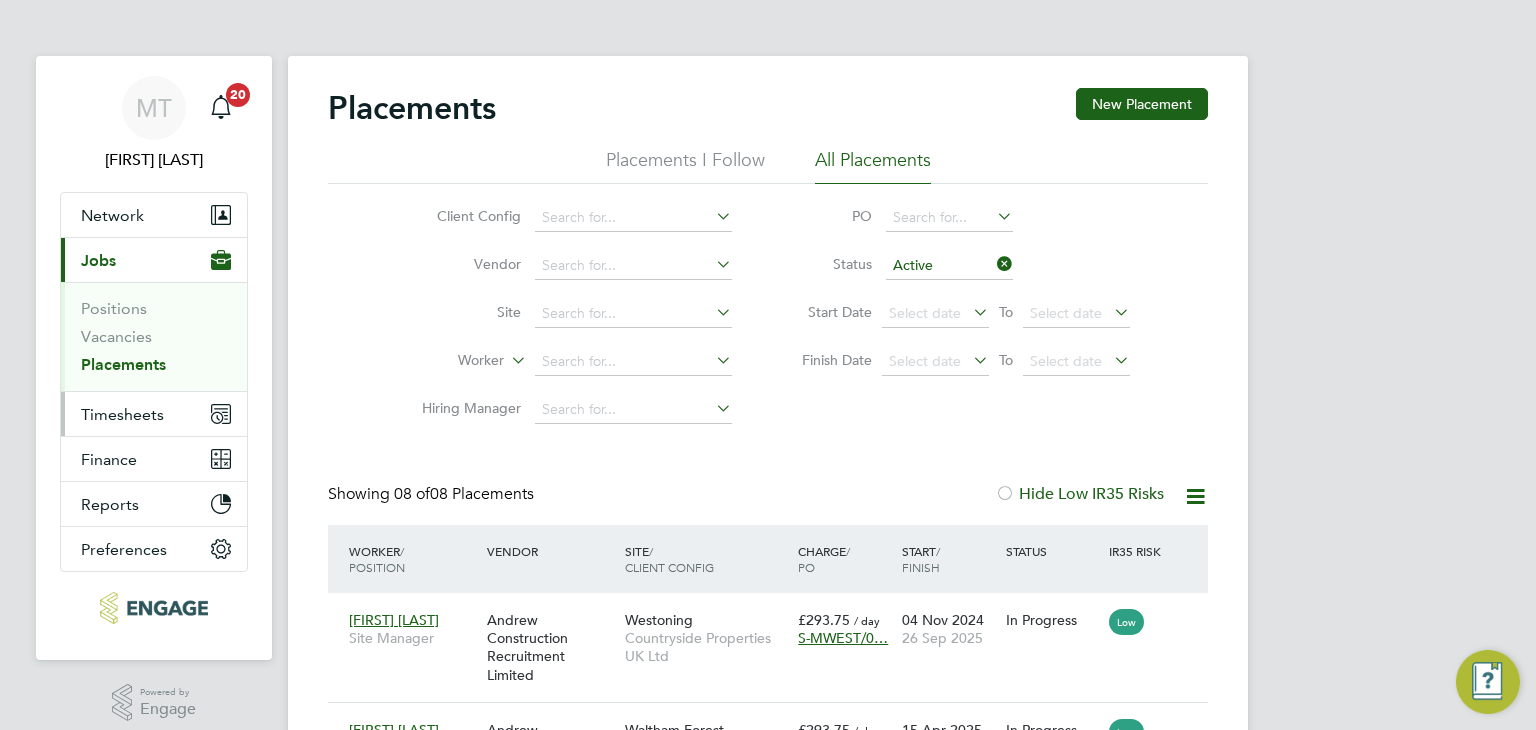 click on "Timesheets" at bounding box center (122, 414) 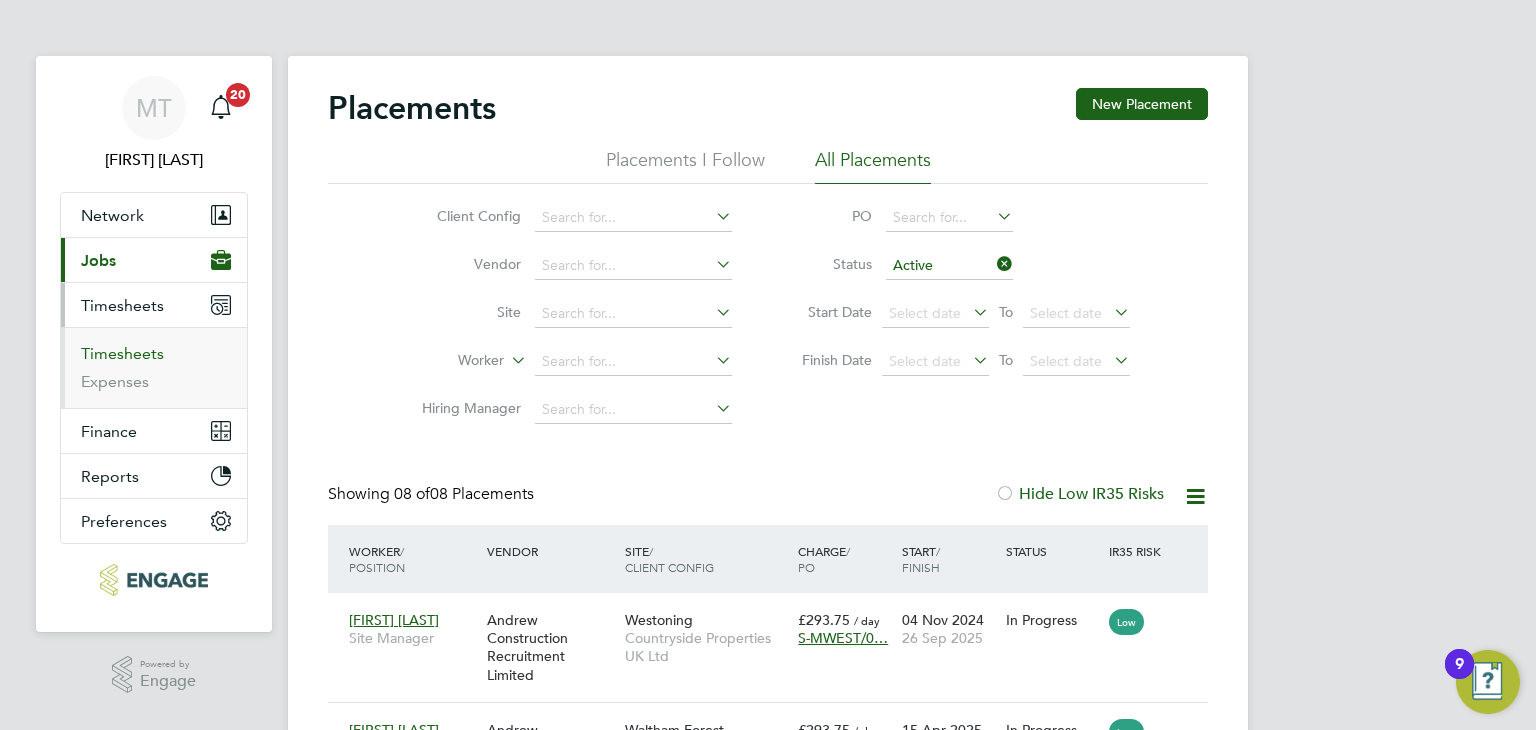 click on "Timesheets" at bounding box center (122, 353) 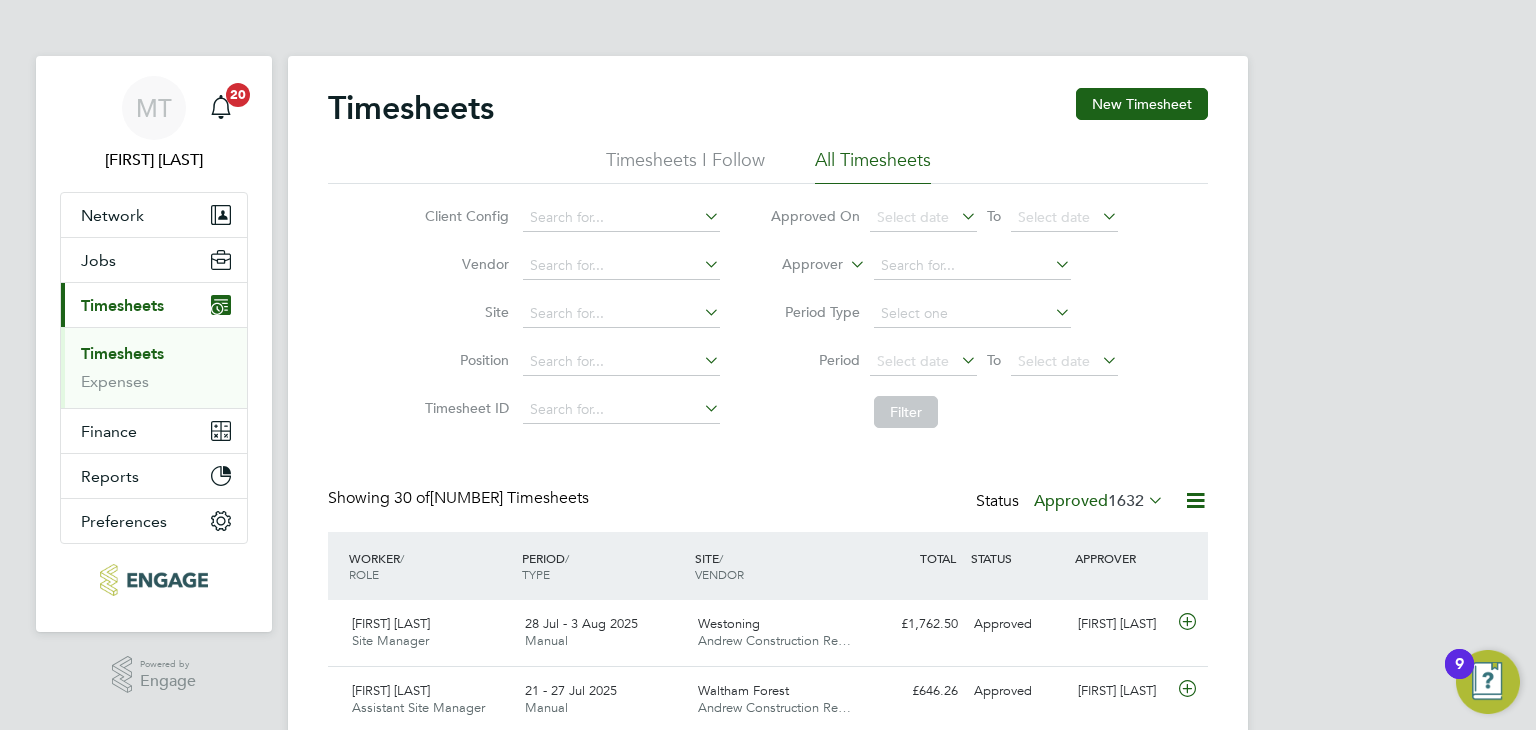 click on "1632" 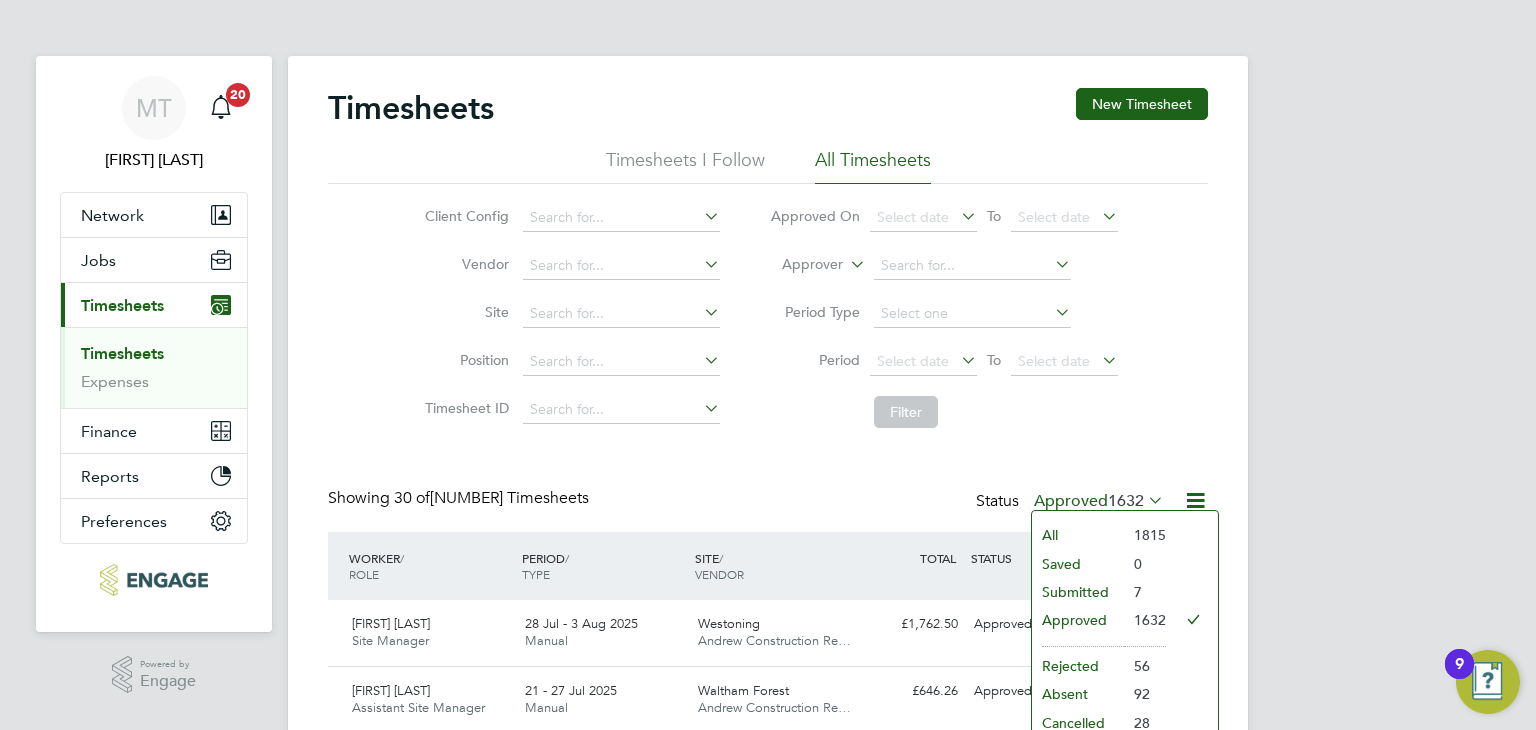 click on "Submitted" 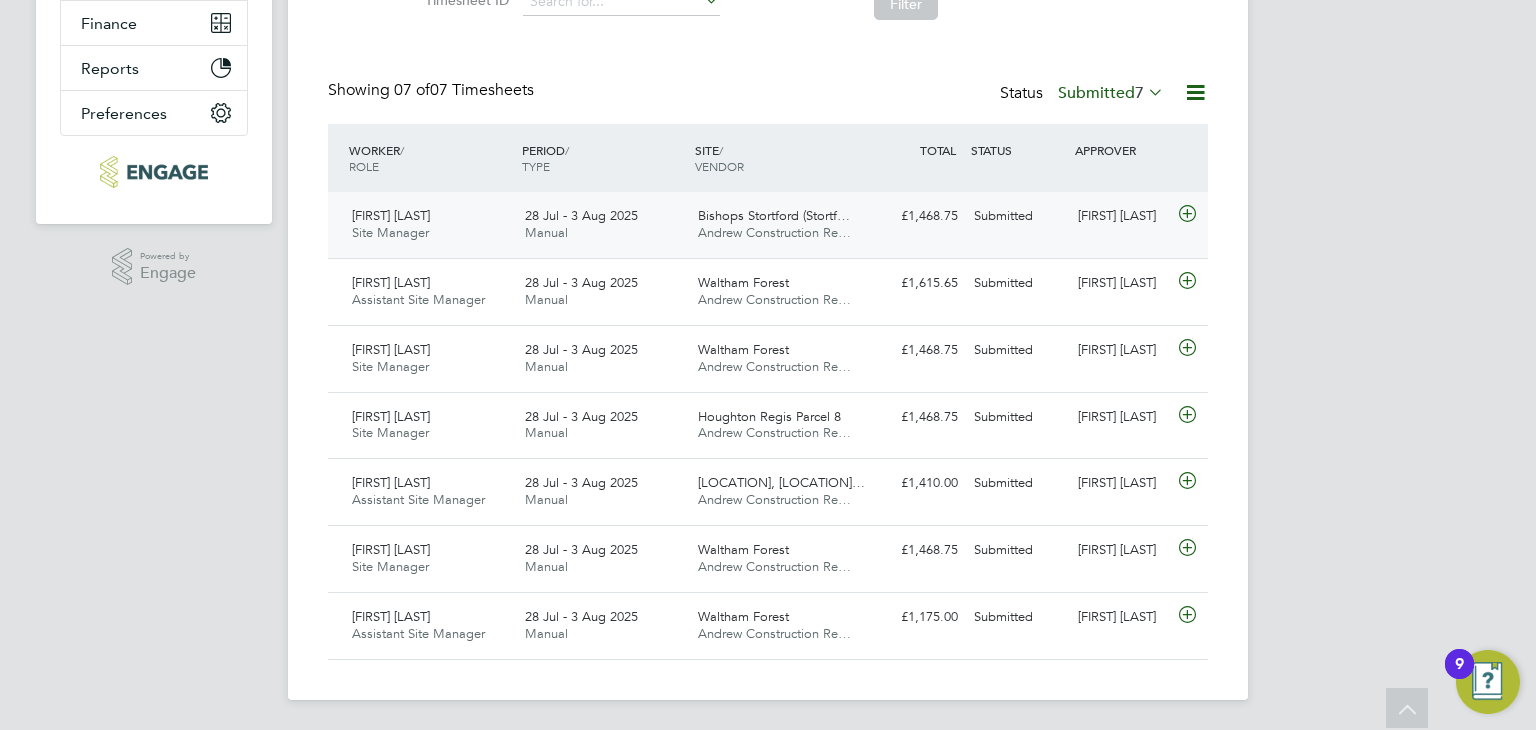 click 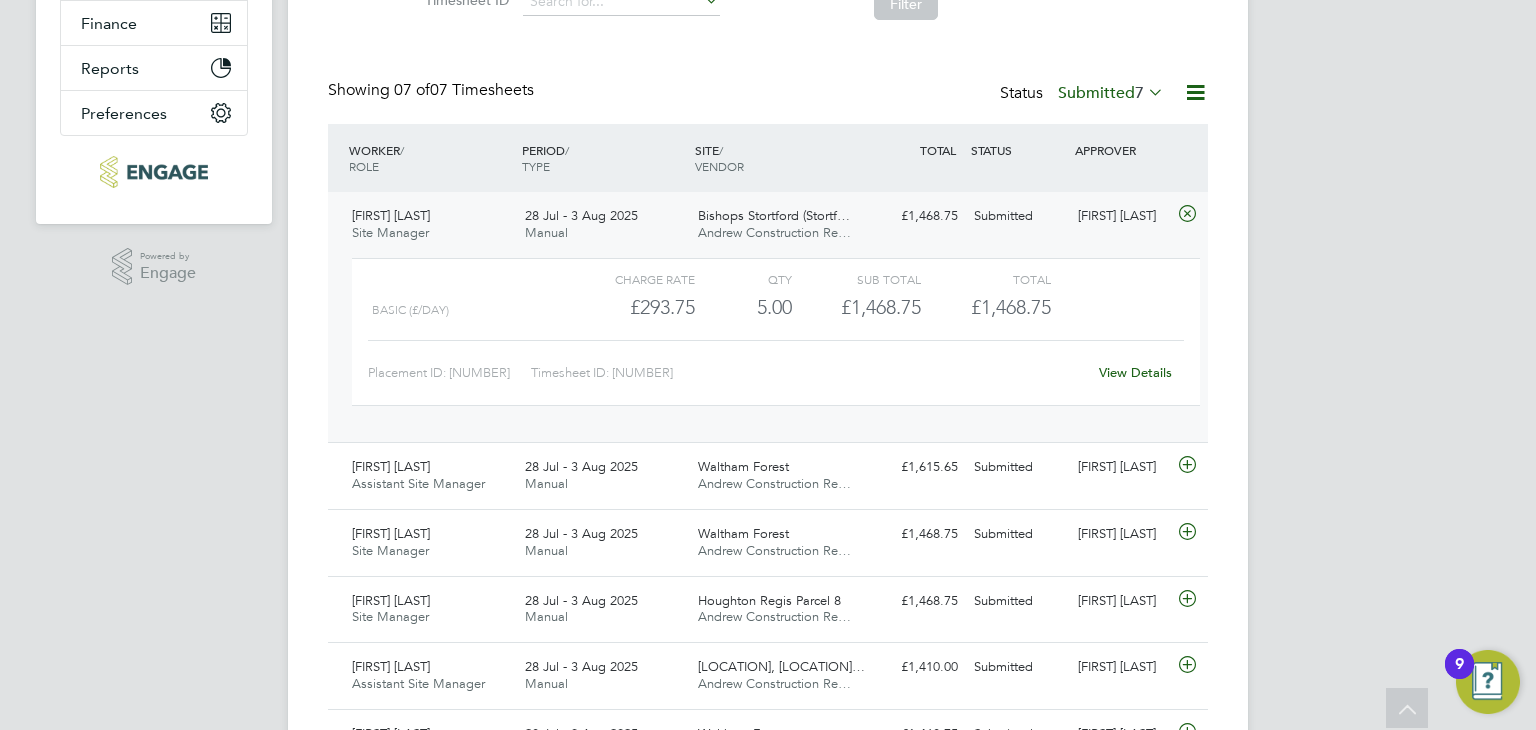 click on "28 Jul - 3 Aug 2025 Manual" 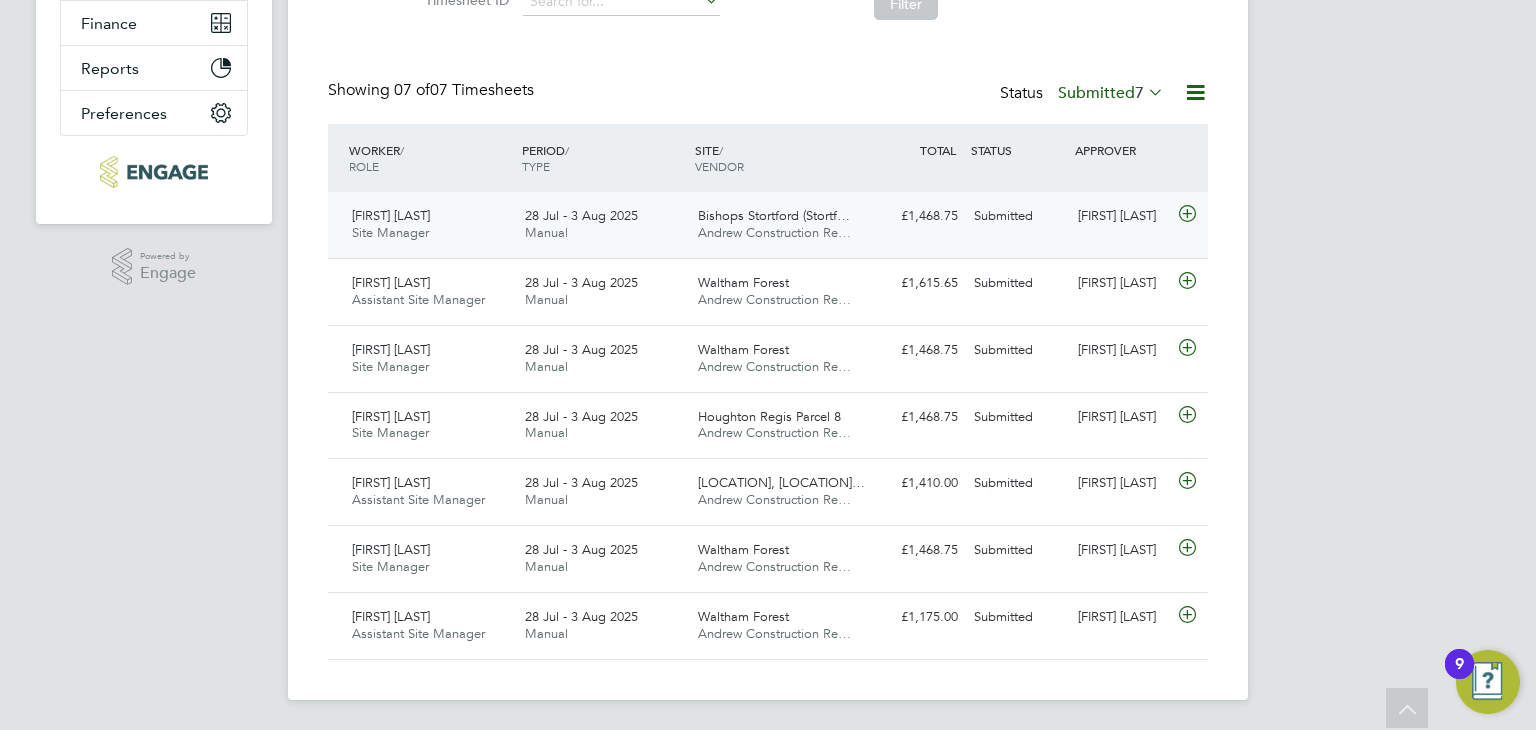click on "Harrison Rackliff Site Manager   28 Jul - 3 Aug 2025" 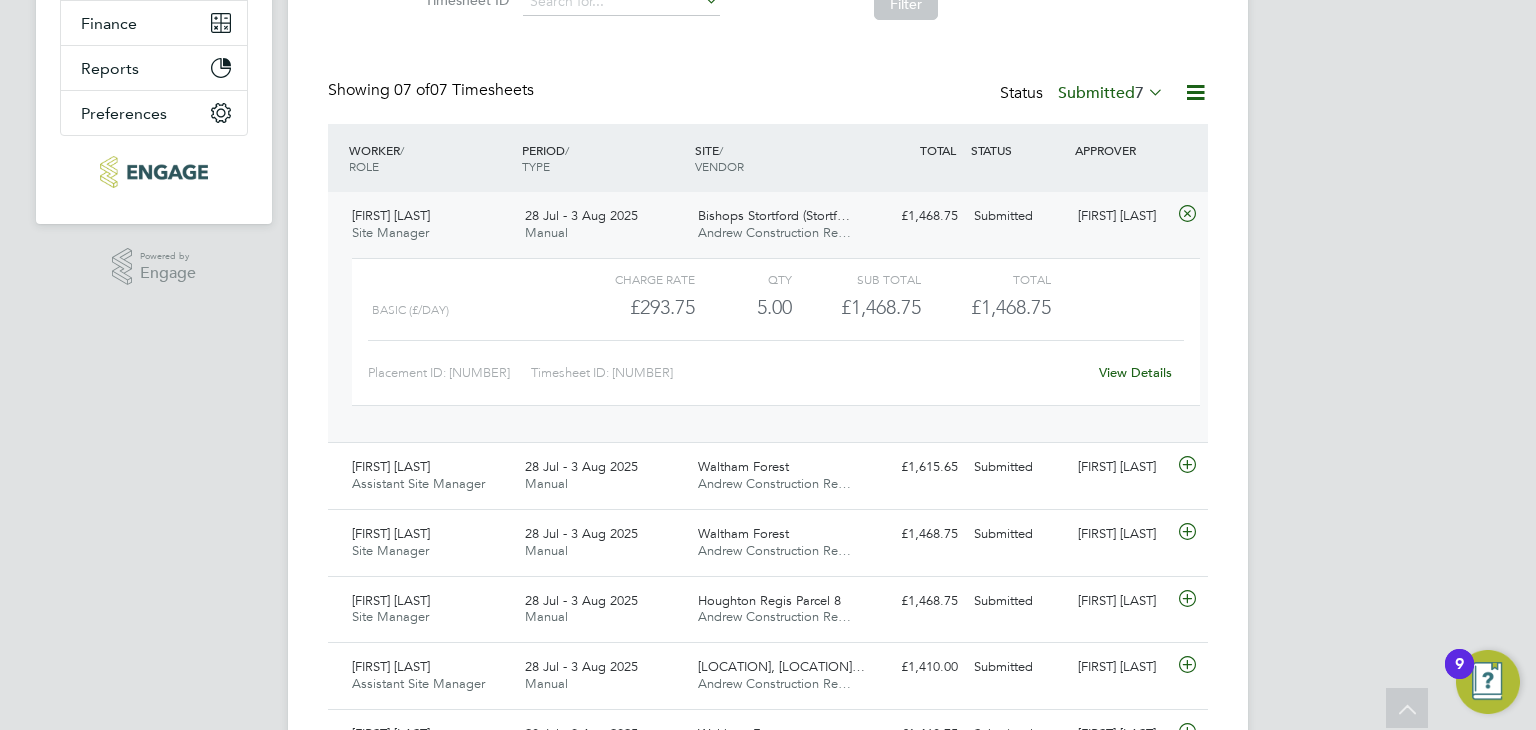 click on "View Details" 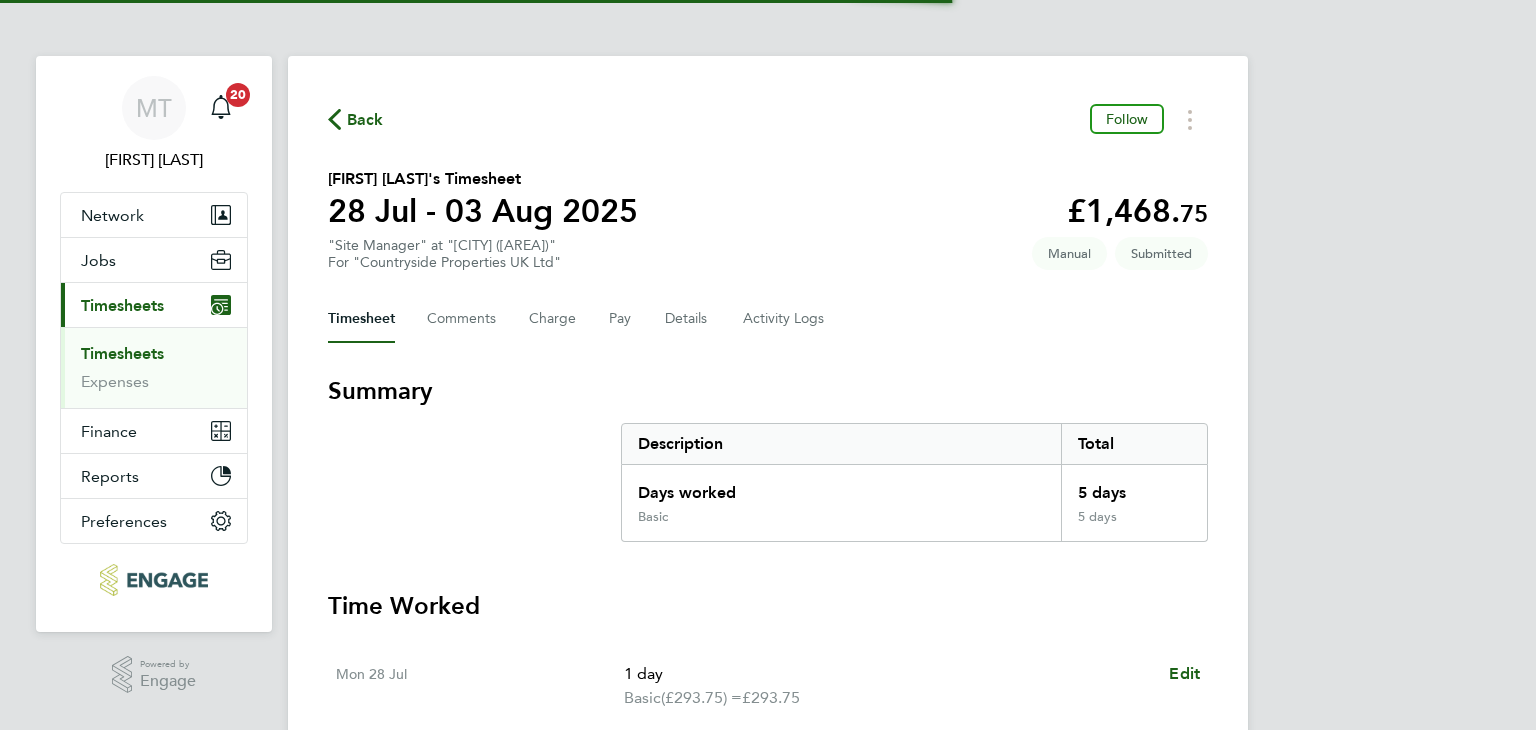 scroll, scrollTop: 0, scrollLeft: 0, axis: both 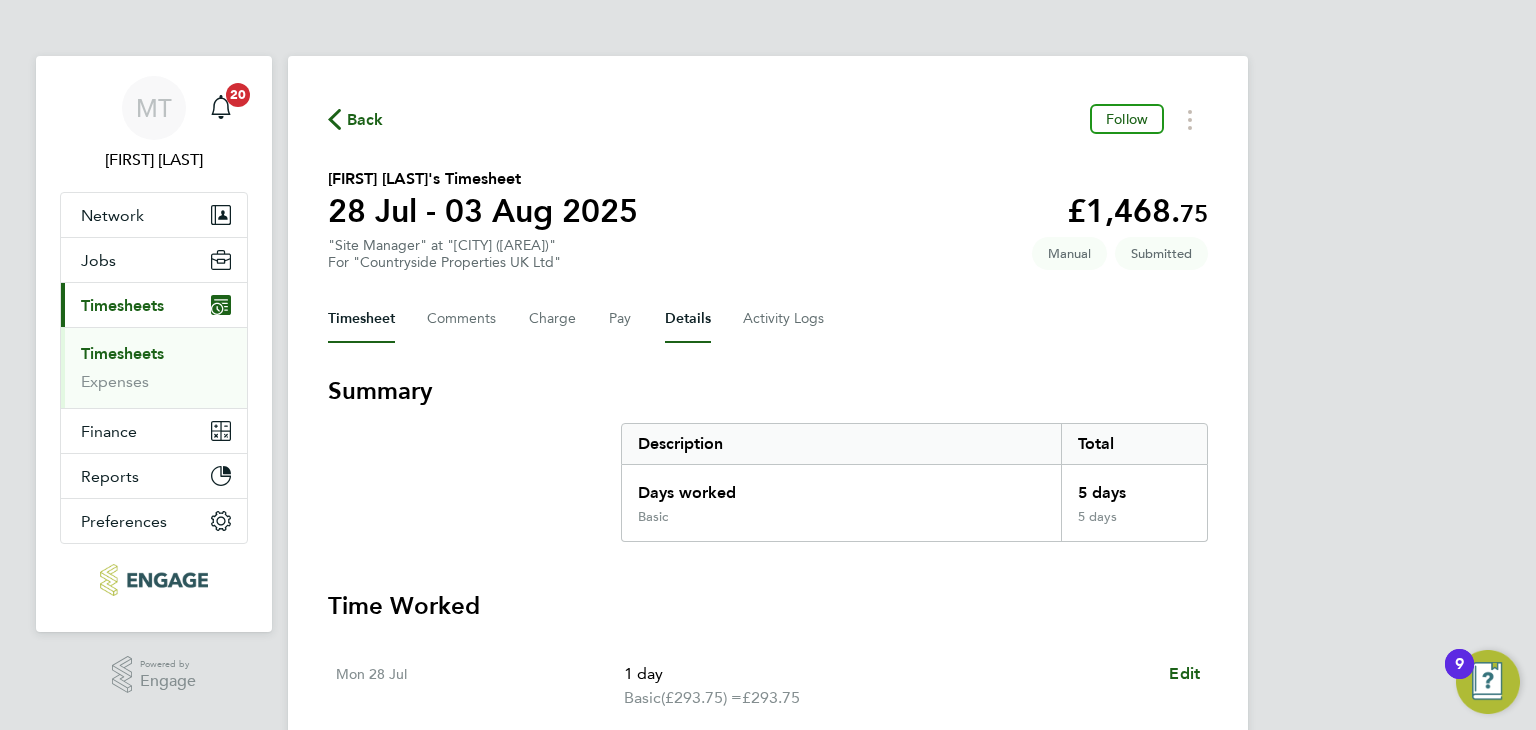 click on "Details" at bounding box center (688, 319) 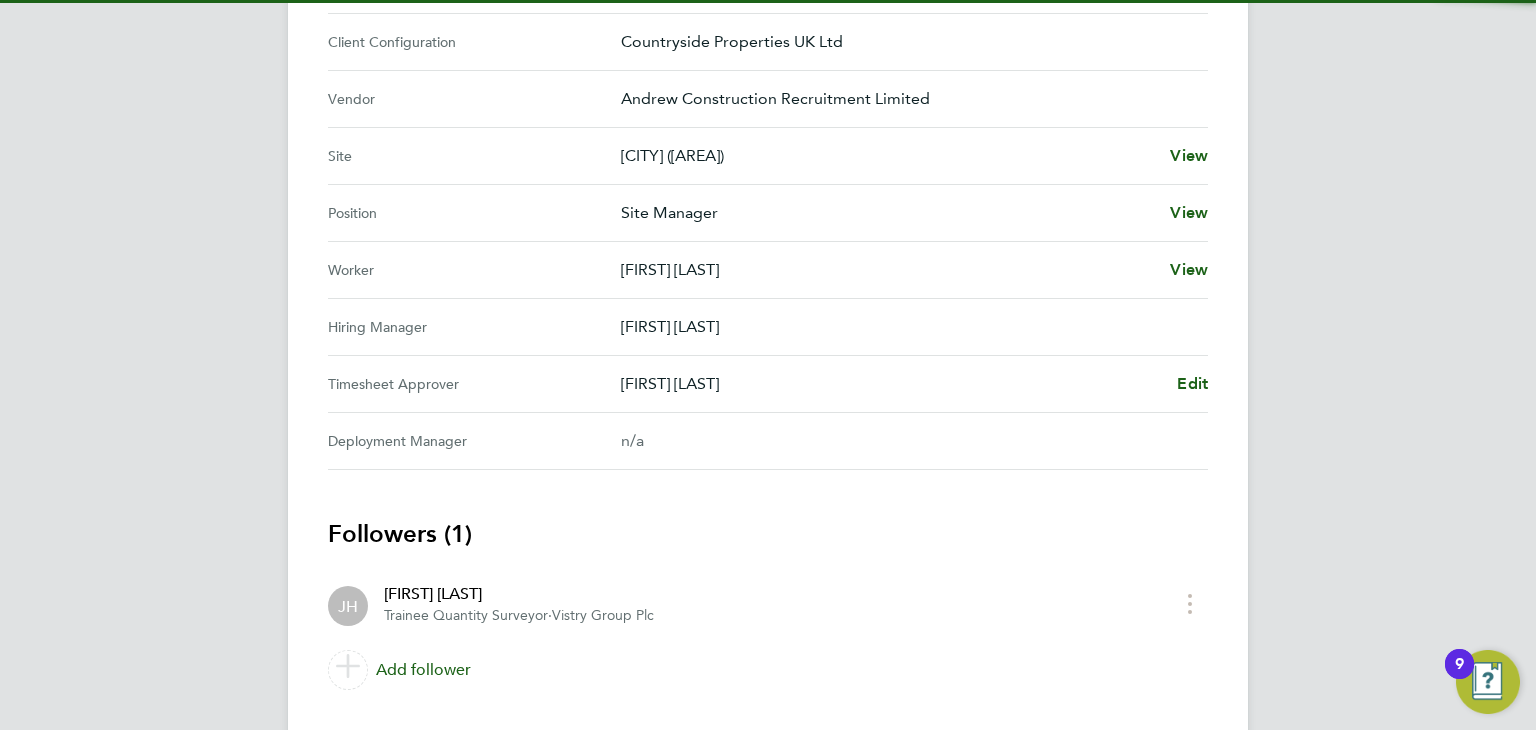 scroll, scrollTop: 742, scrollLeft: 0, axis: vertical 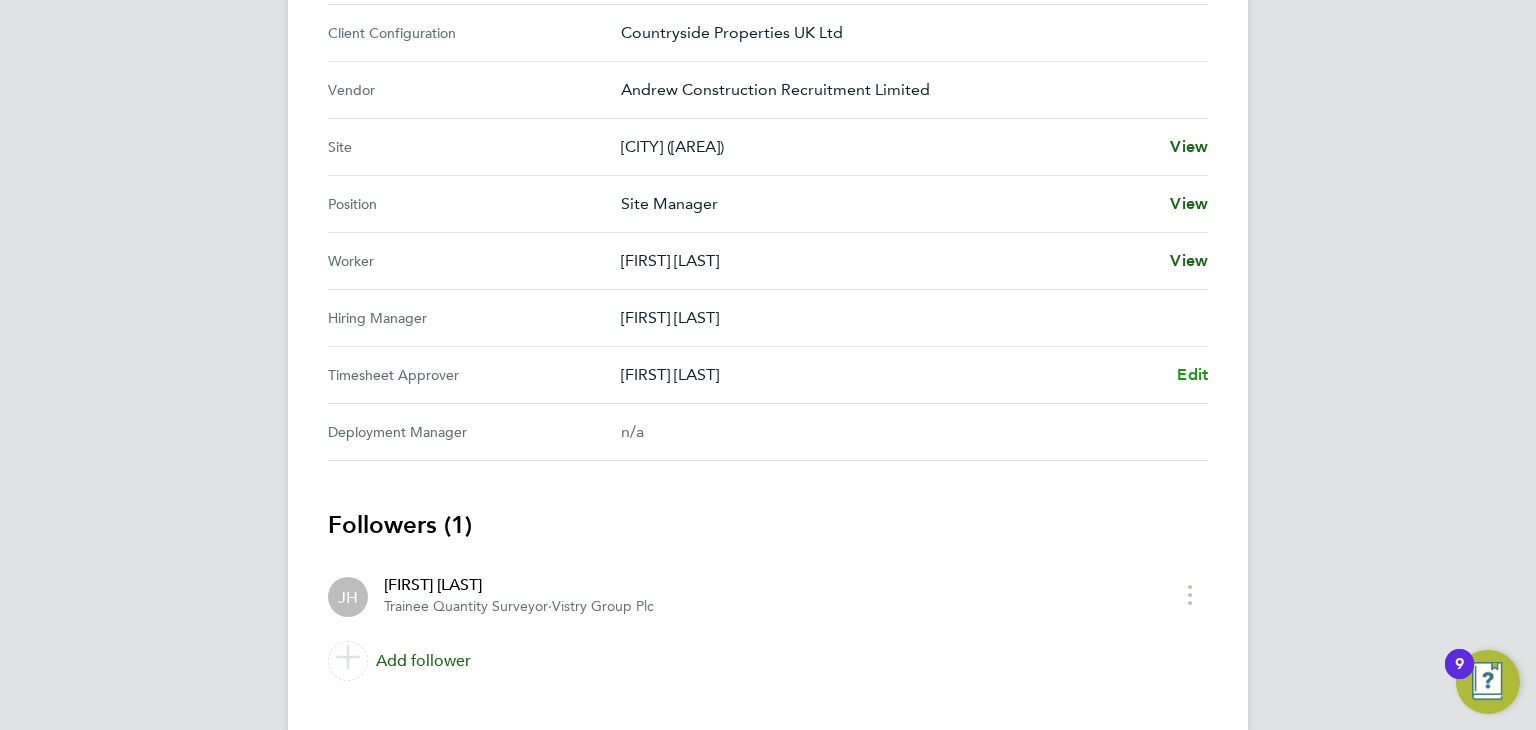 click on "Edit" at bounding box center [1192, 374] 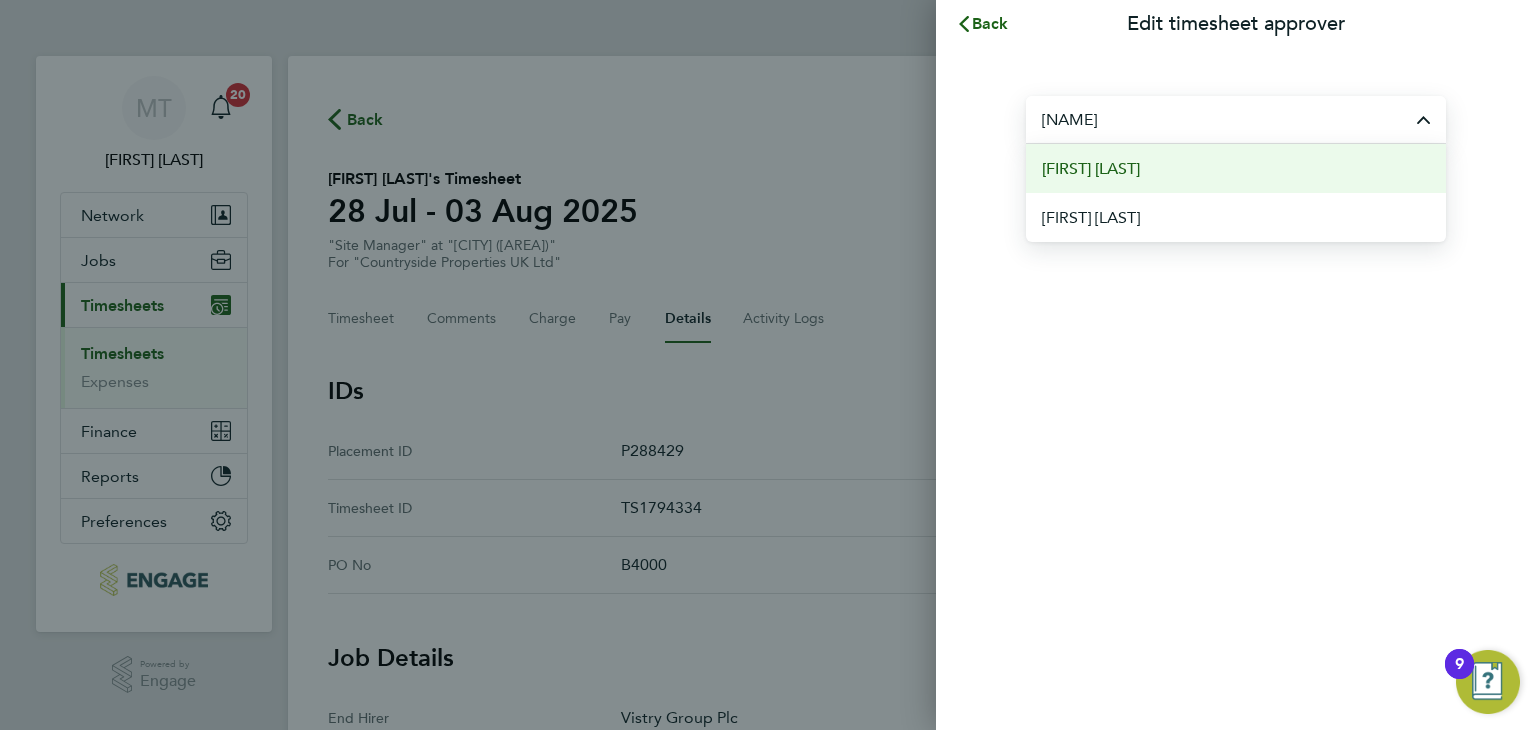 click on "[FIRST] [LAST]" at bounding box center [1091, 169] 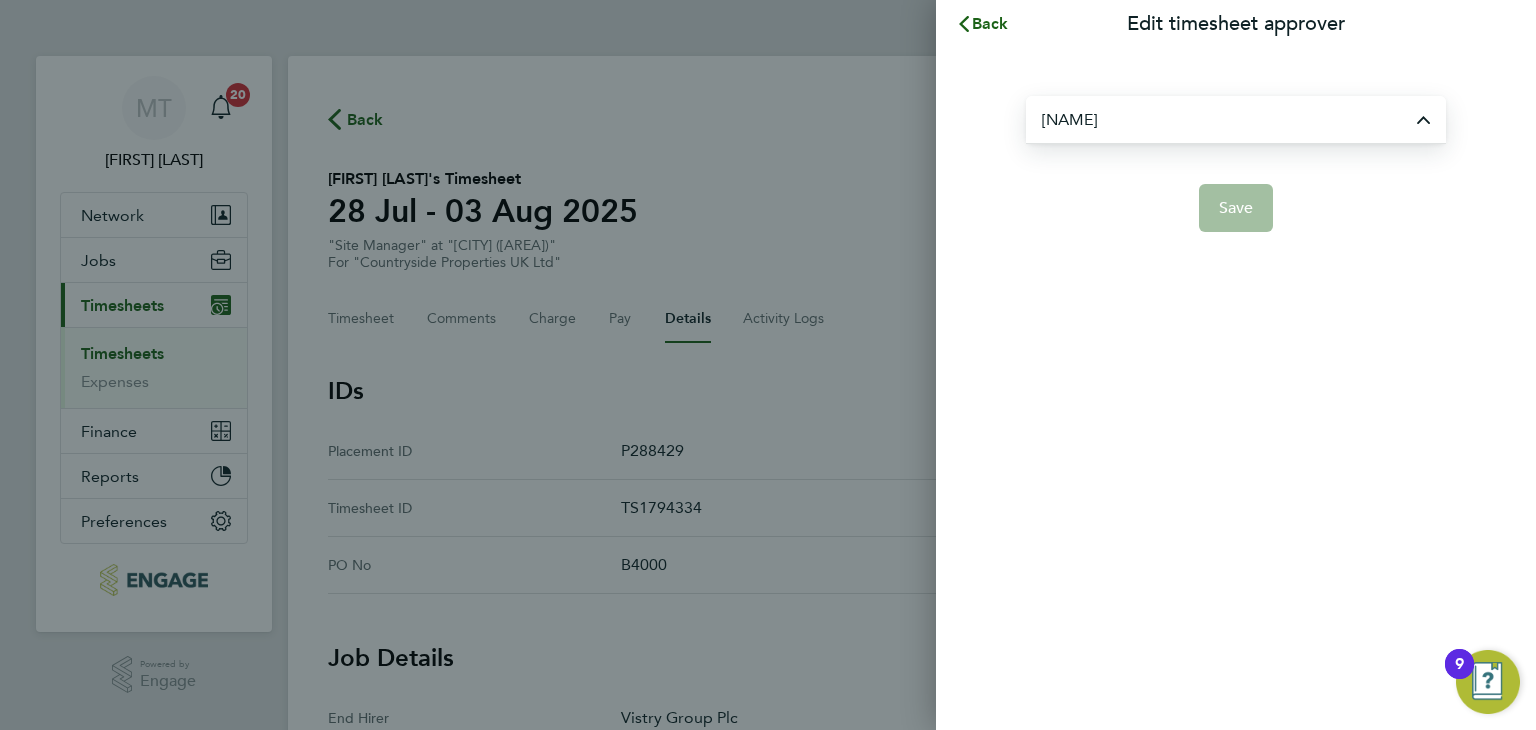 type on "[FIRST] [LAST]" 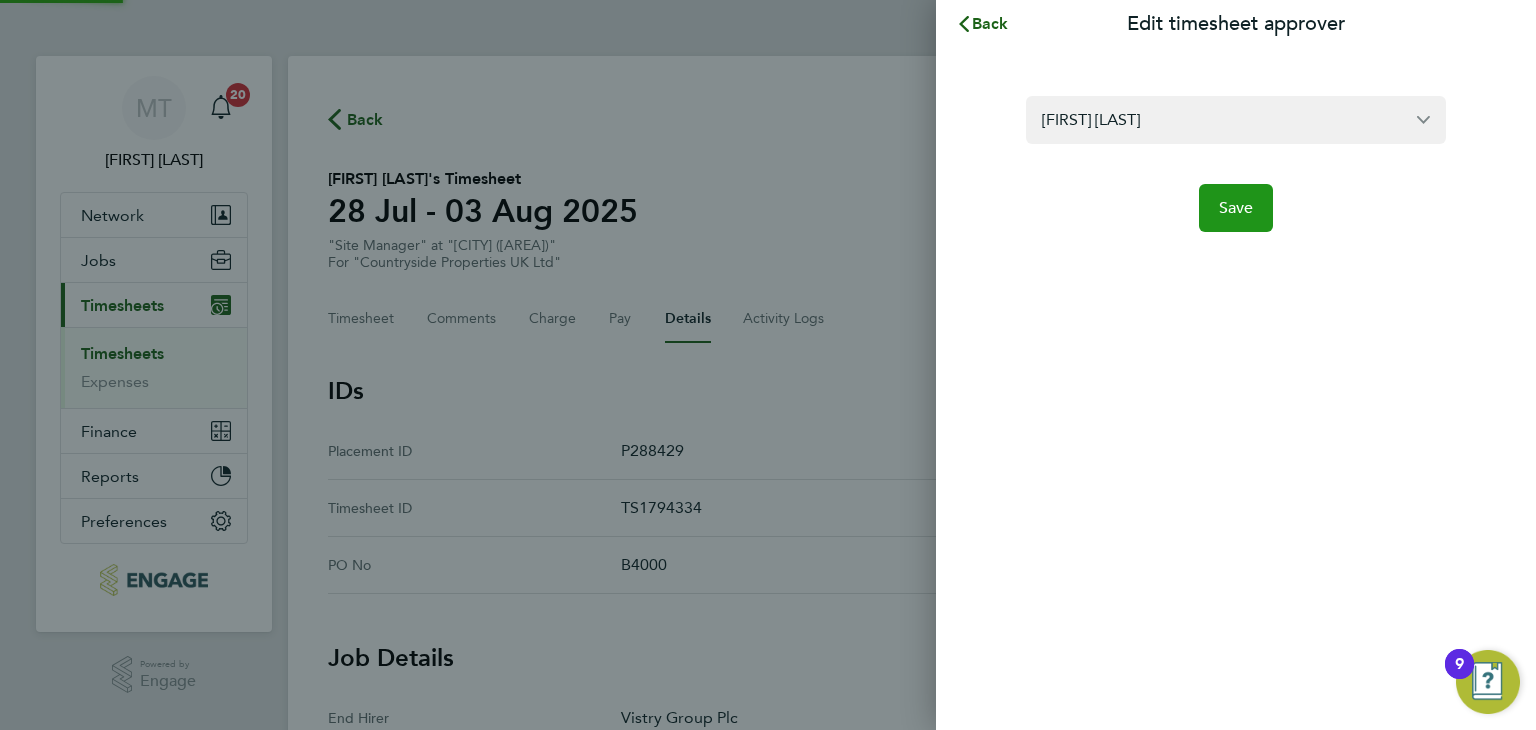 click on "Save" 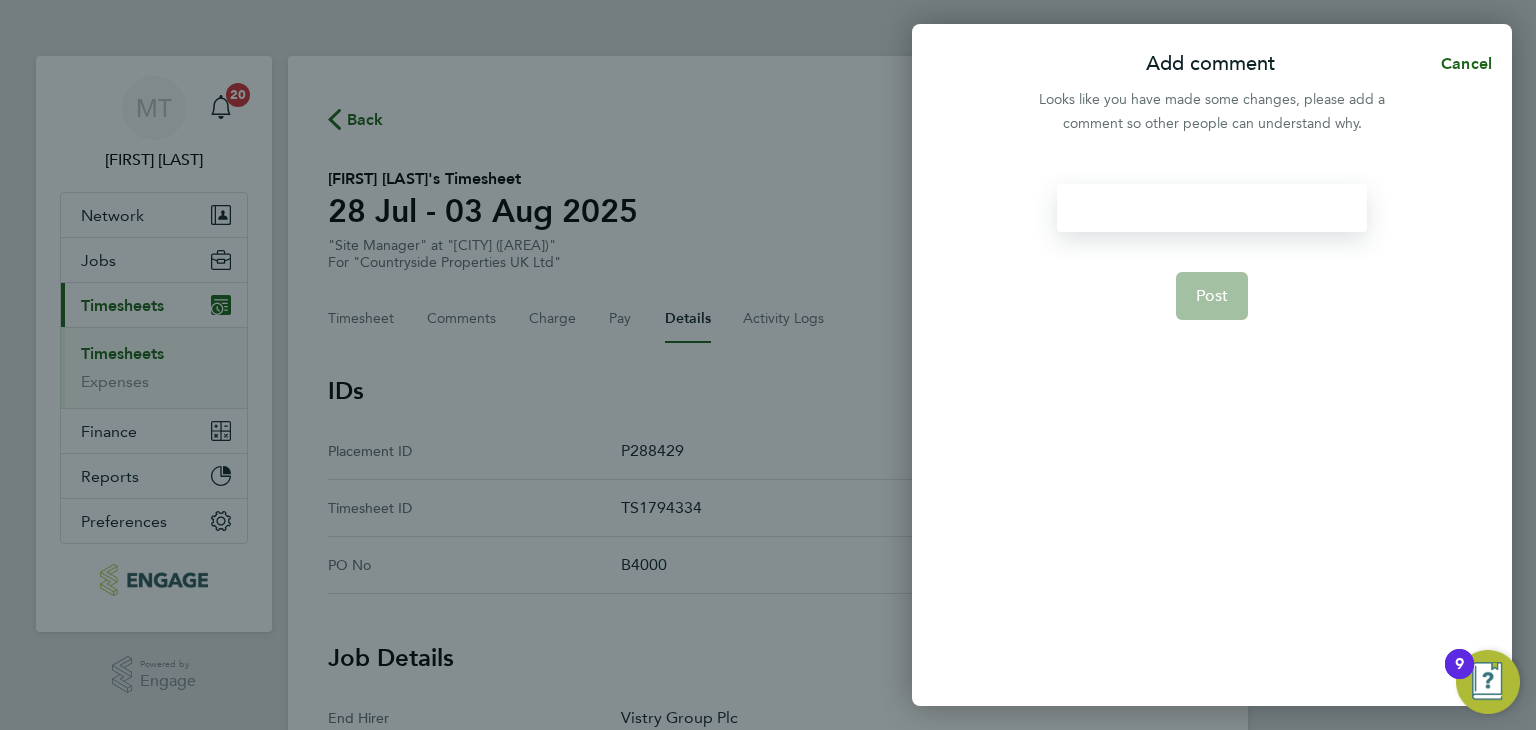 click at bounding box center (1211, 208) 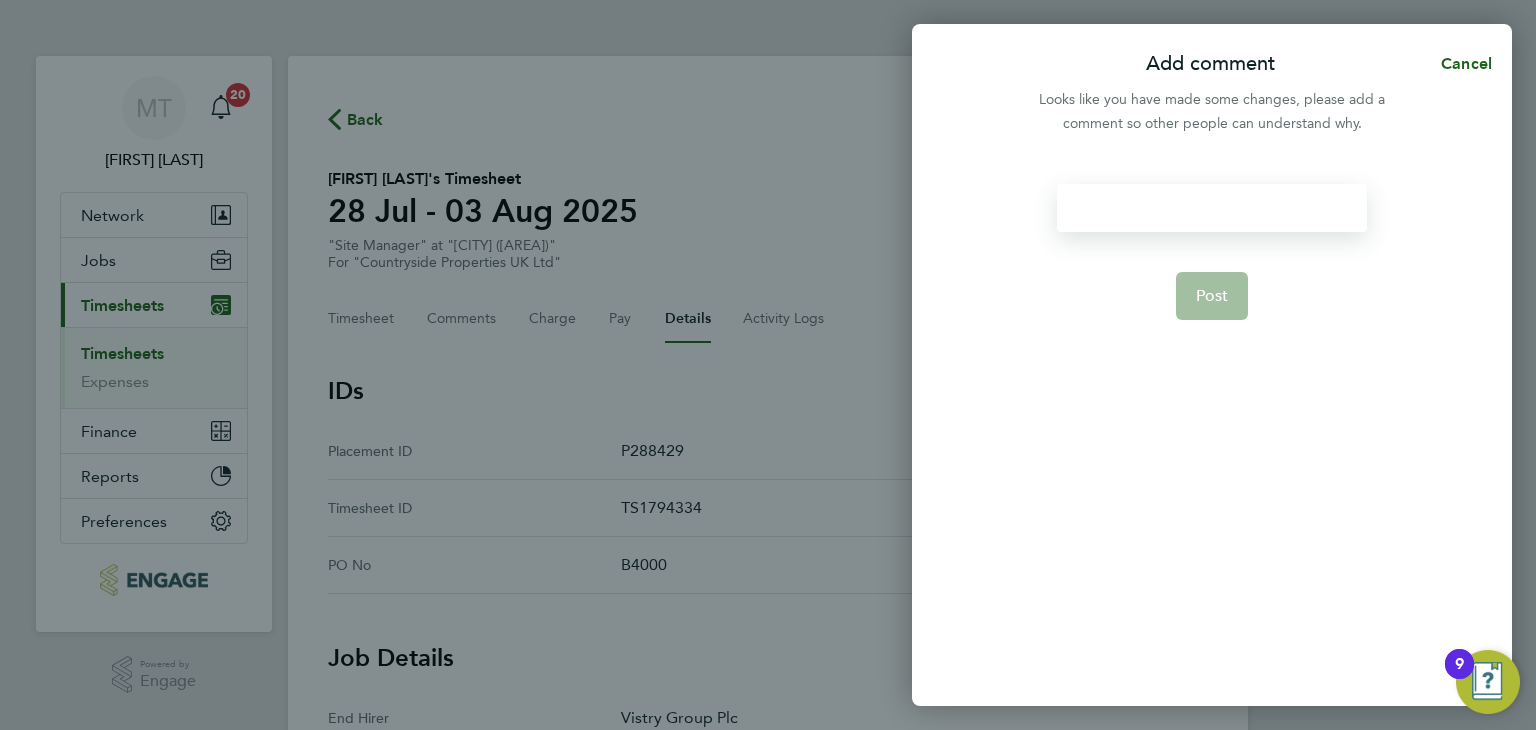 click at bounding box center [1211, 208] 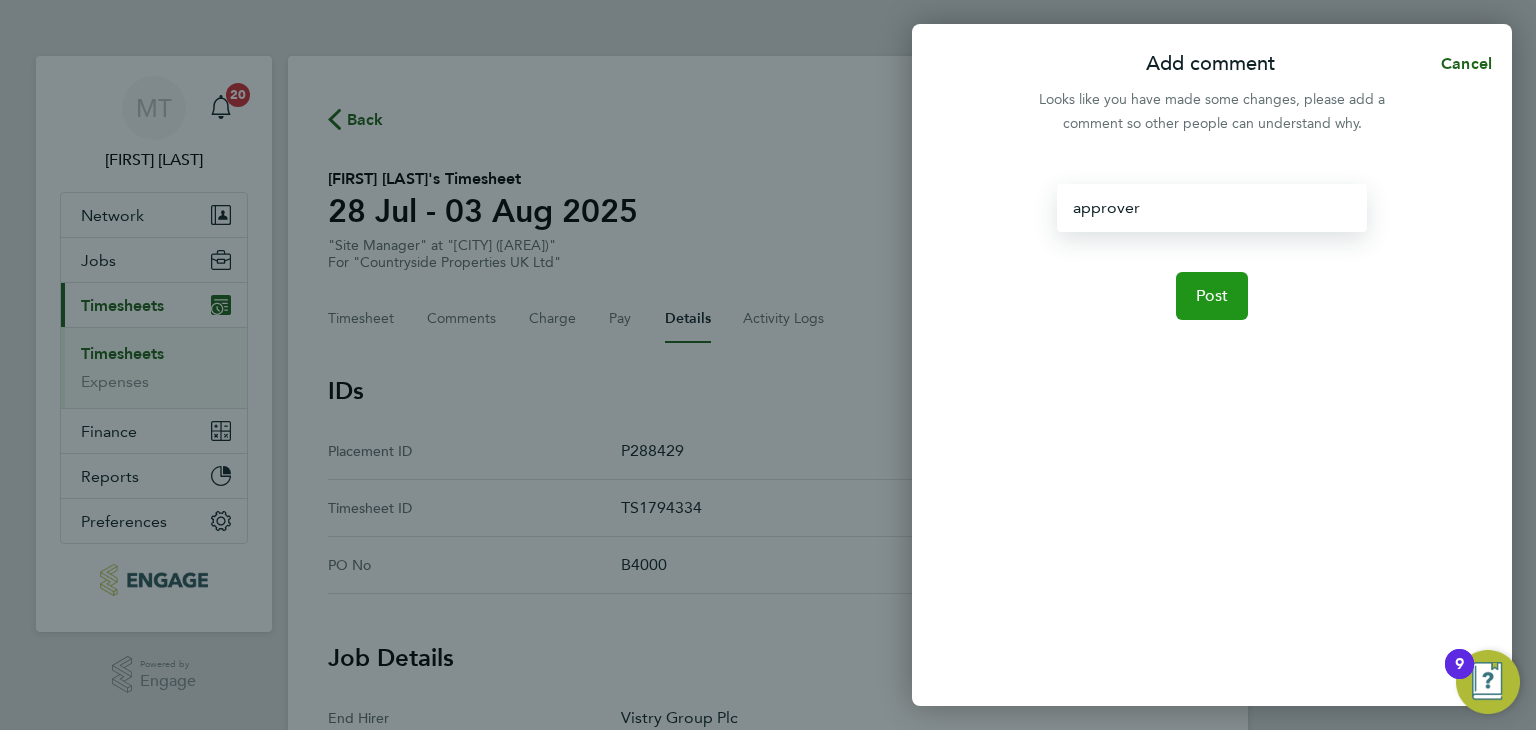 click on "Post" 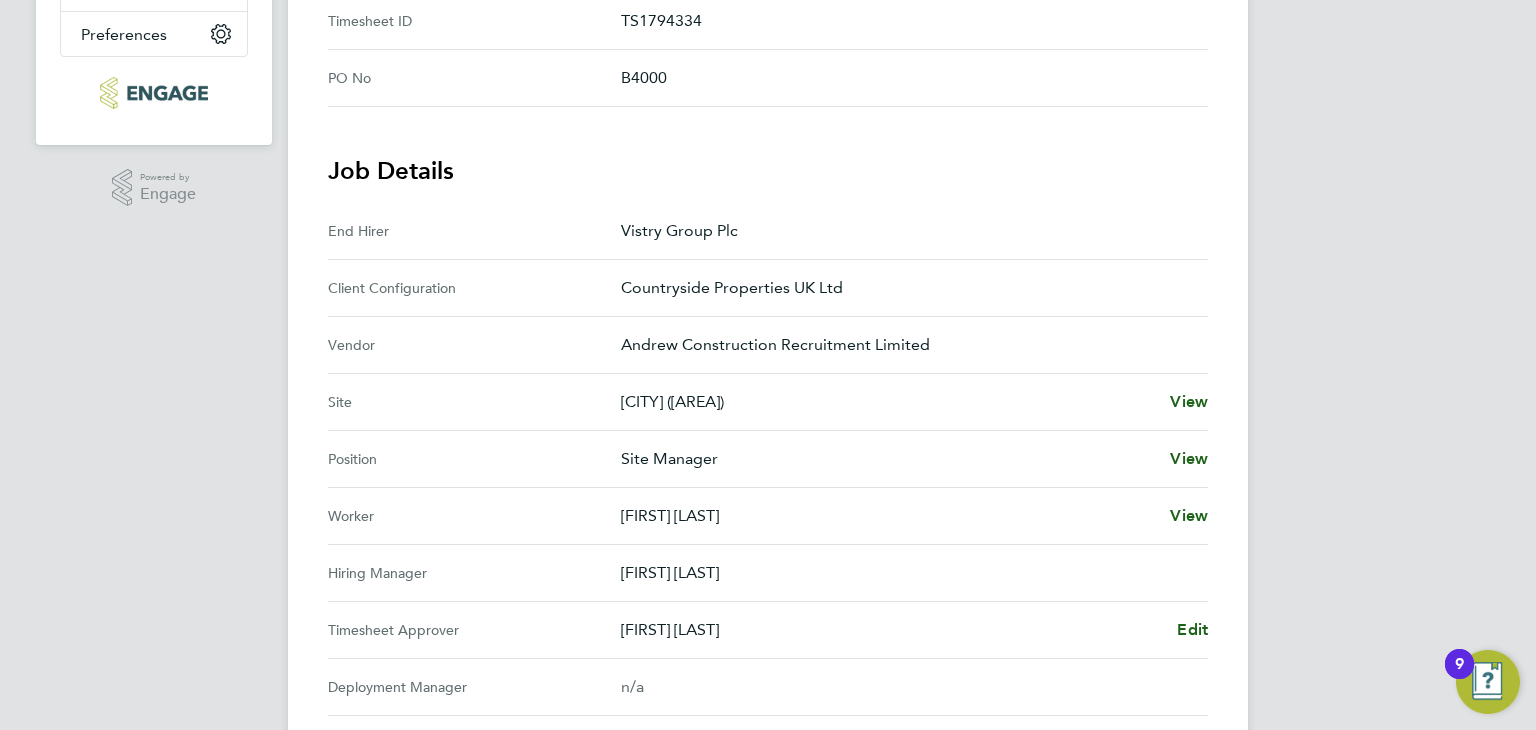 scroll, scrollTop: 0, scrollLeft: 0, axis: both 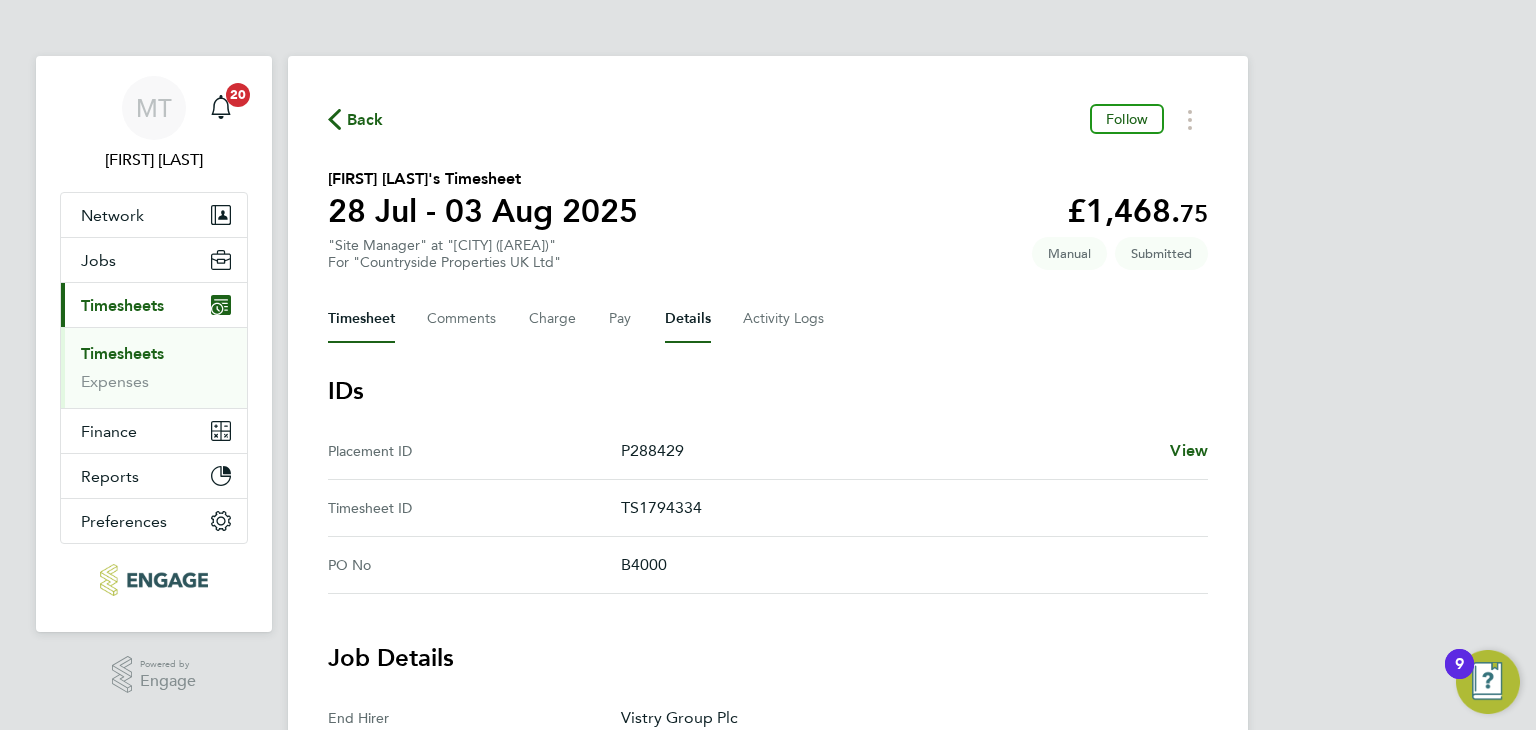 click on "Timesheet" at bounding box center (361, 319) 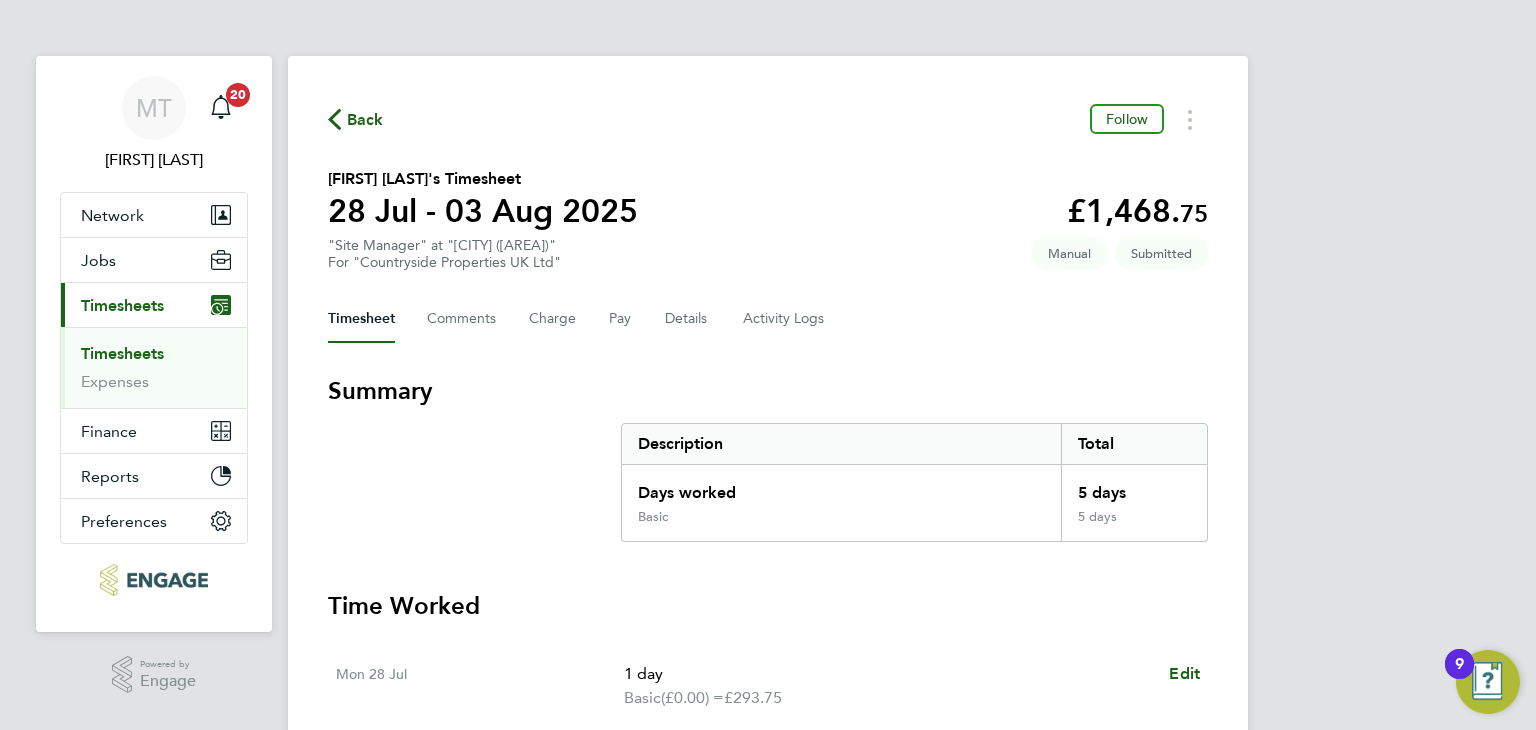 scroll, scrollTop: 638, scrollLeft: 0, axis: vertical 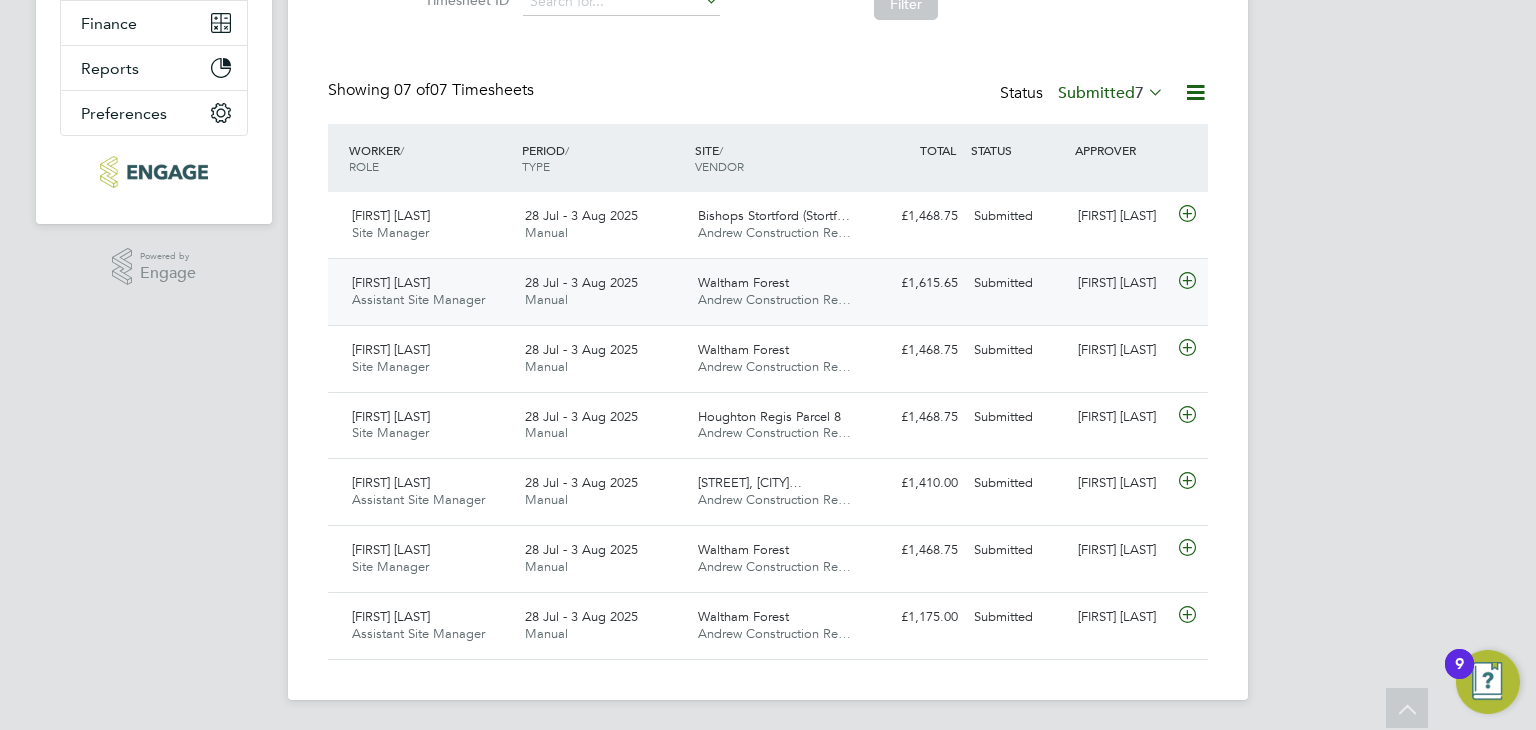 click 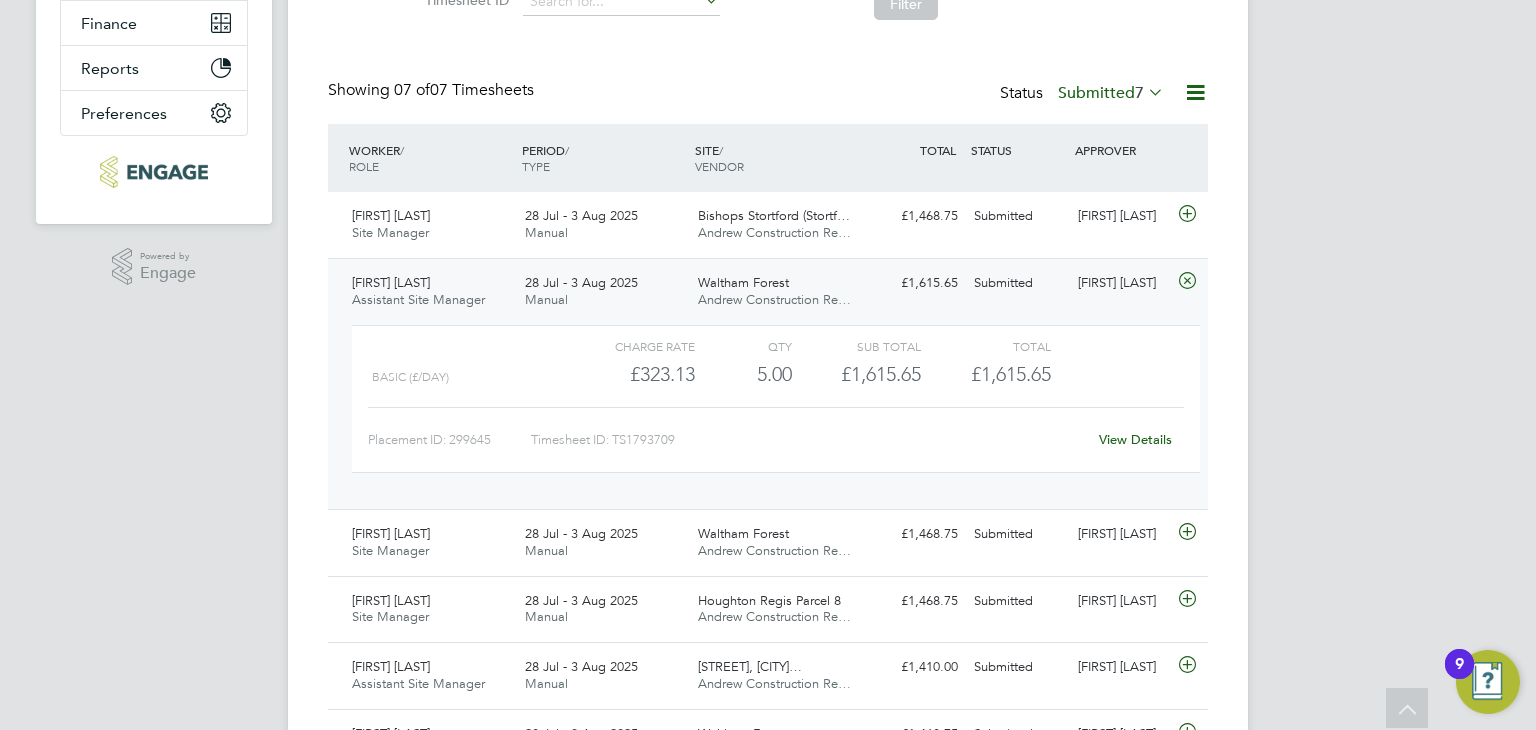 click on "View Details" 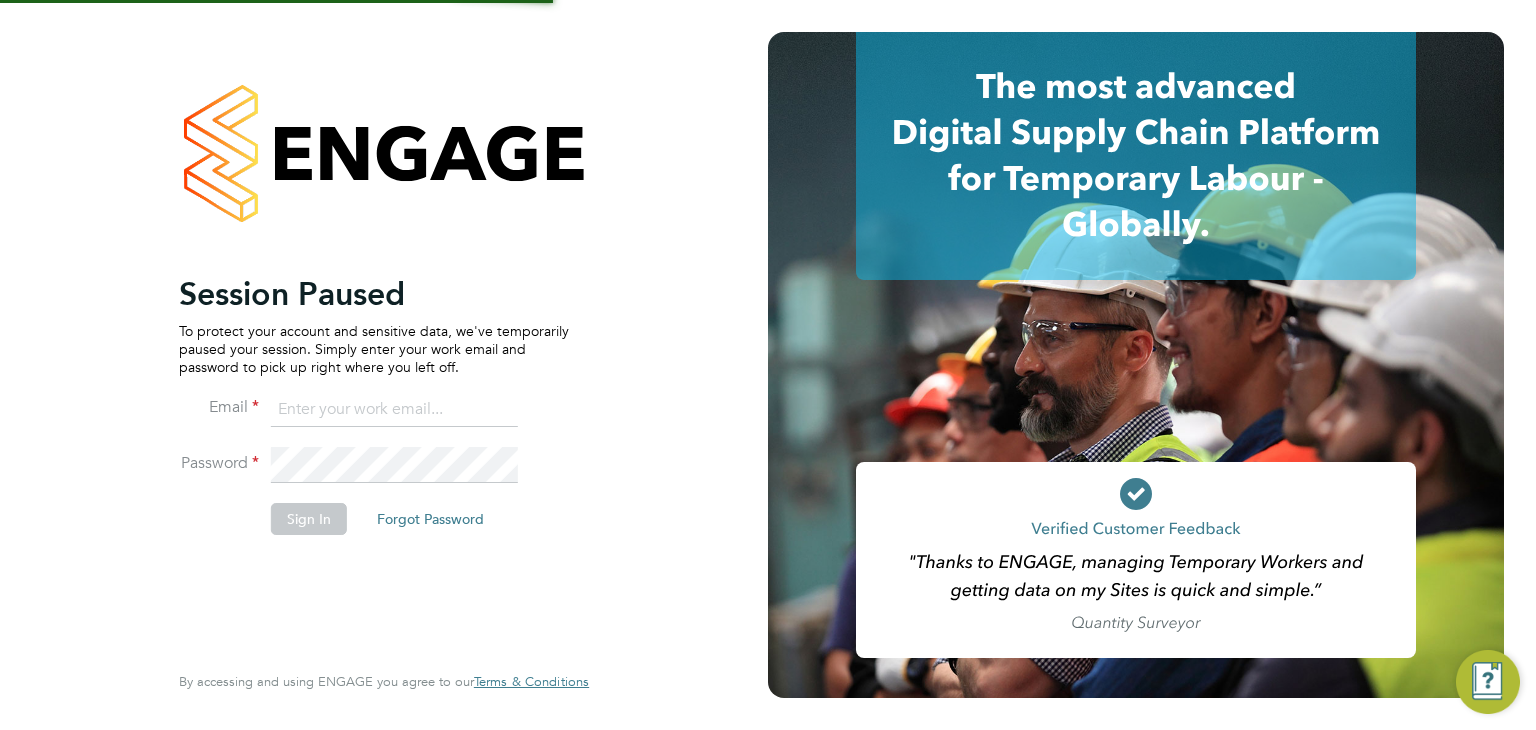 type on "[EMAIL]" 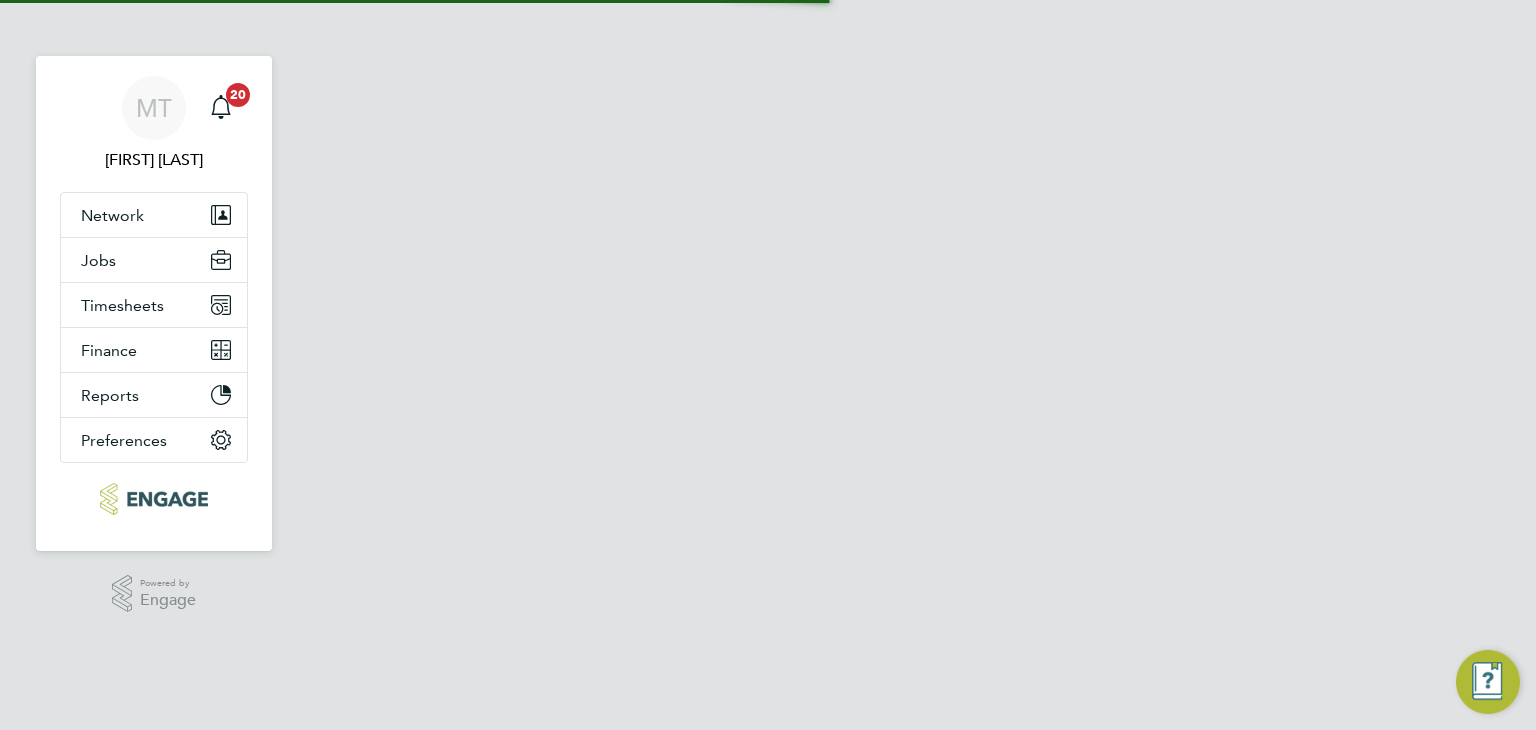 scroll, scrollTop: 0, scrollLeft: 0, axis: both 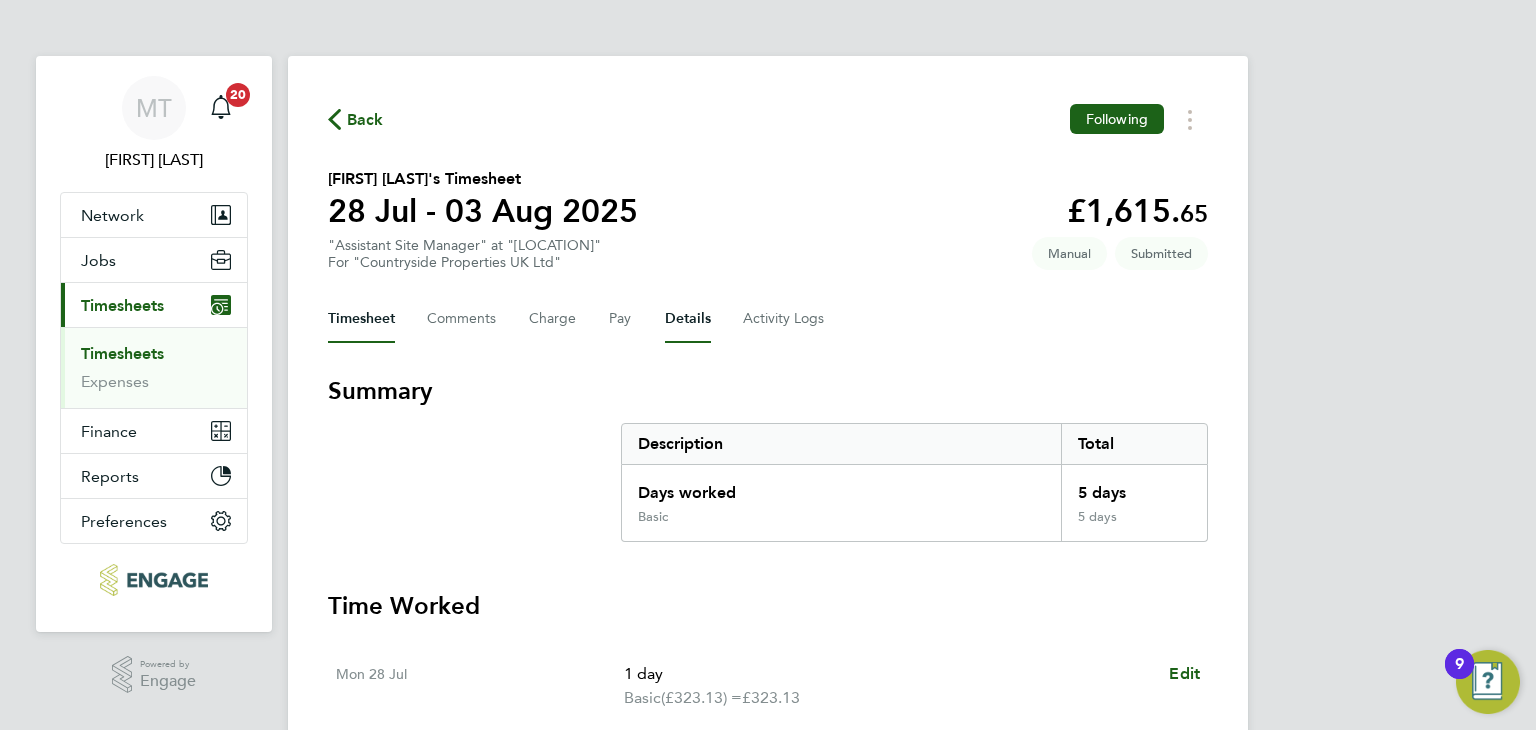 click on "Details" at bounding box center [688, 319] 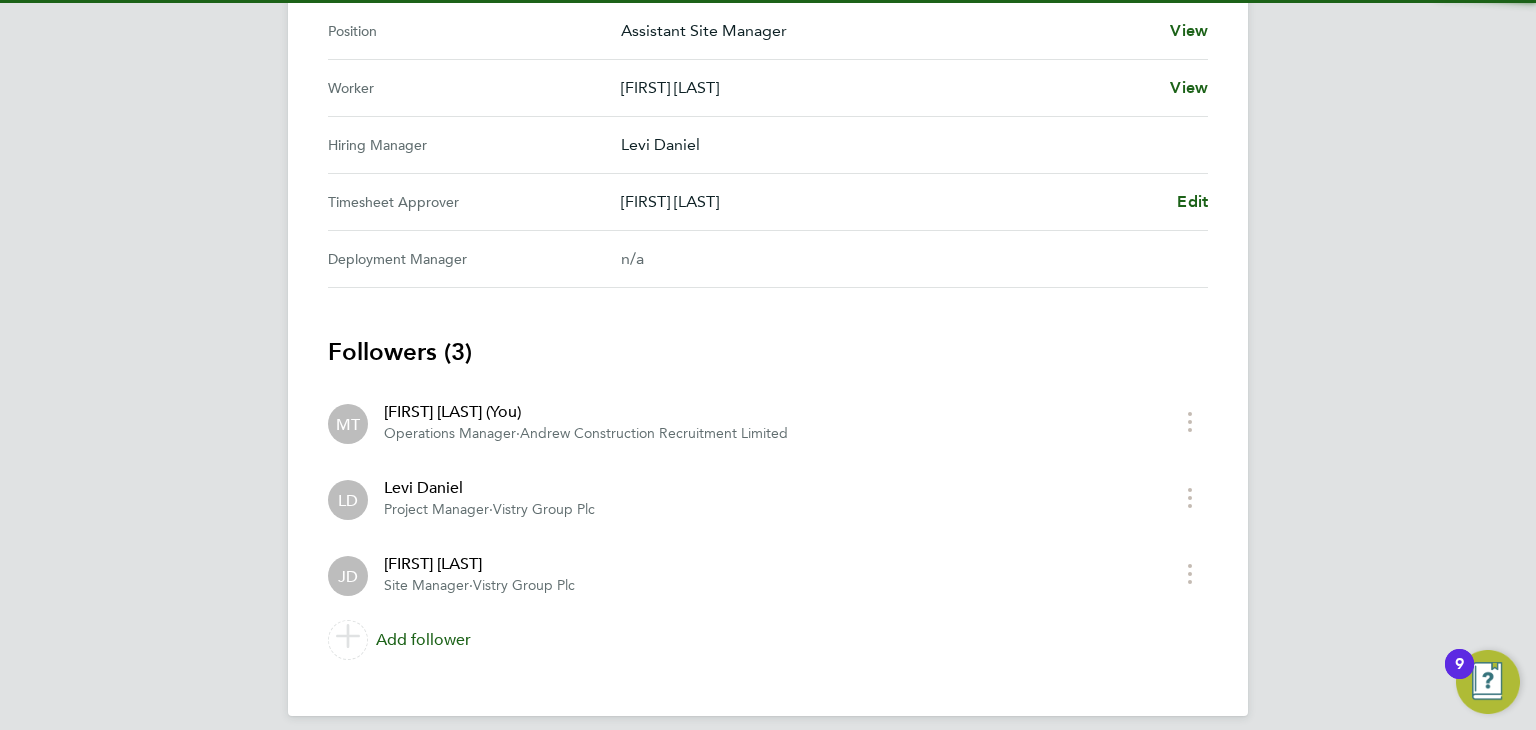 scroll, scrollTop: 930, scrollLeft: 0, axis: vertical 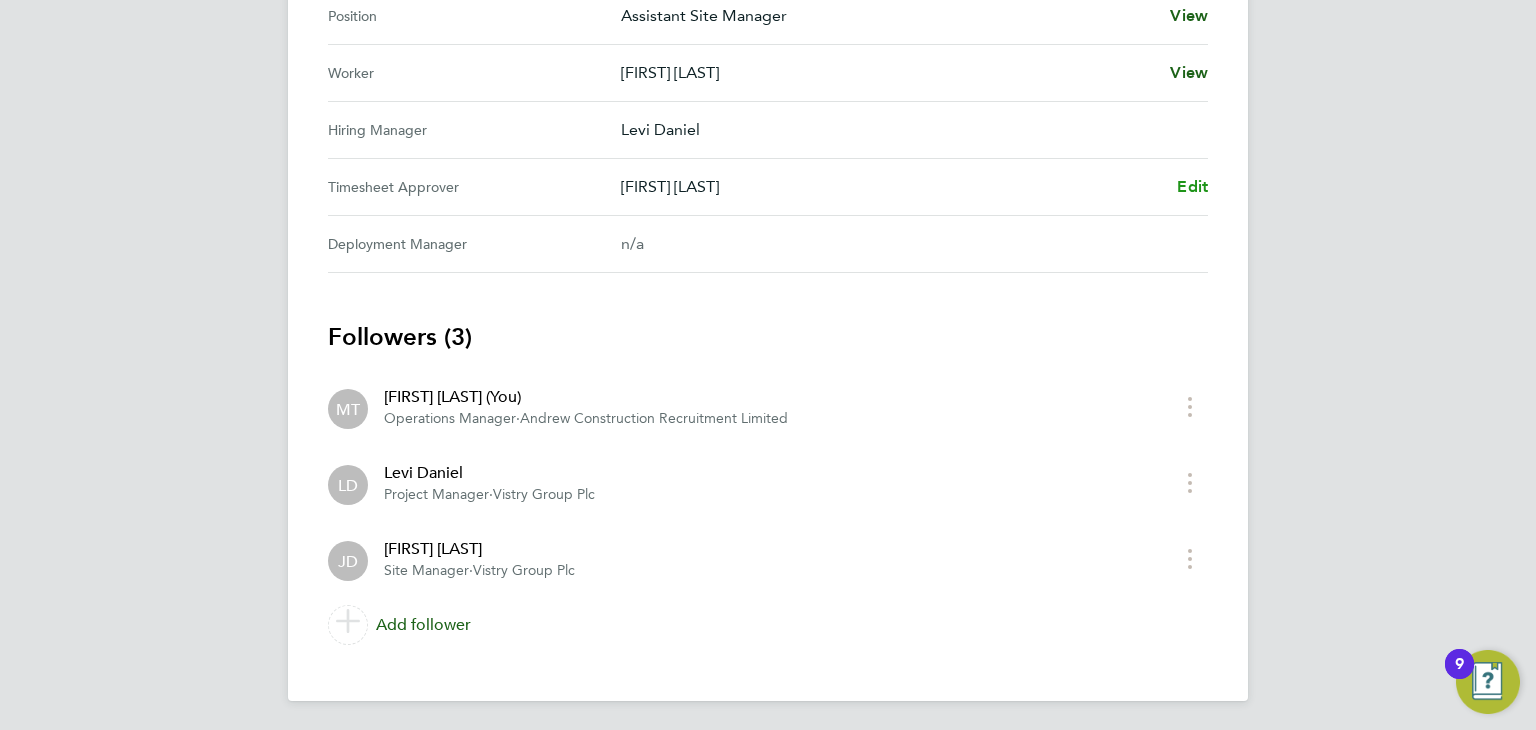 click on "Edit" at bounding box center [1192, 186] 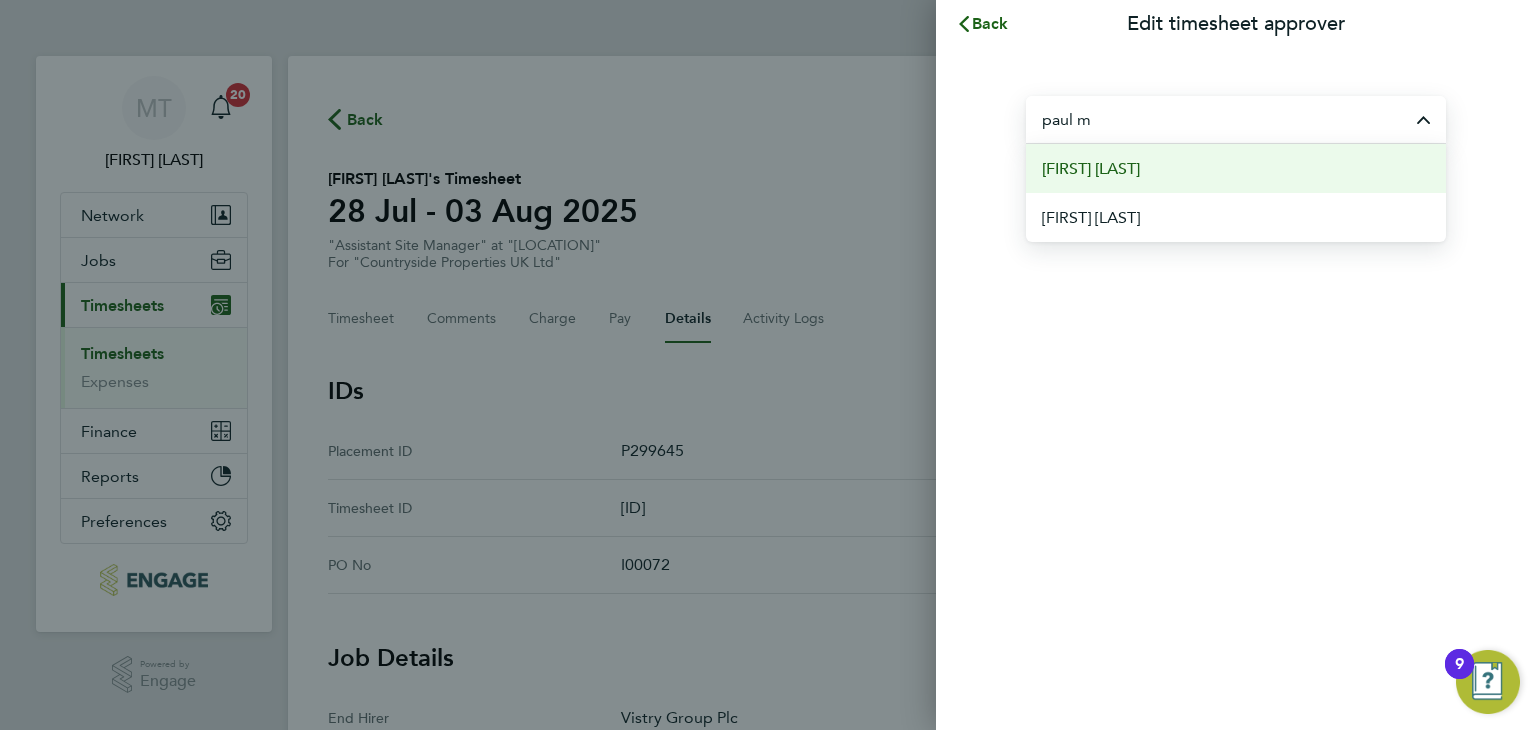 click on "[FIRST] [LAST]" at bounding box center [1091, 169] 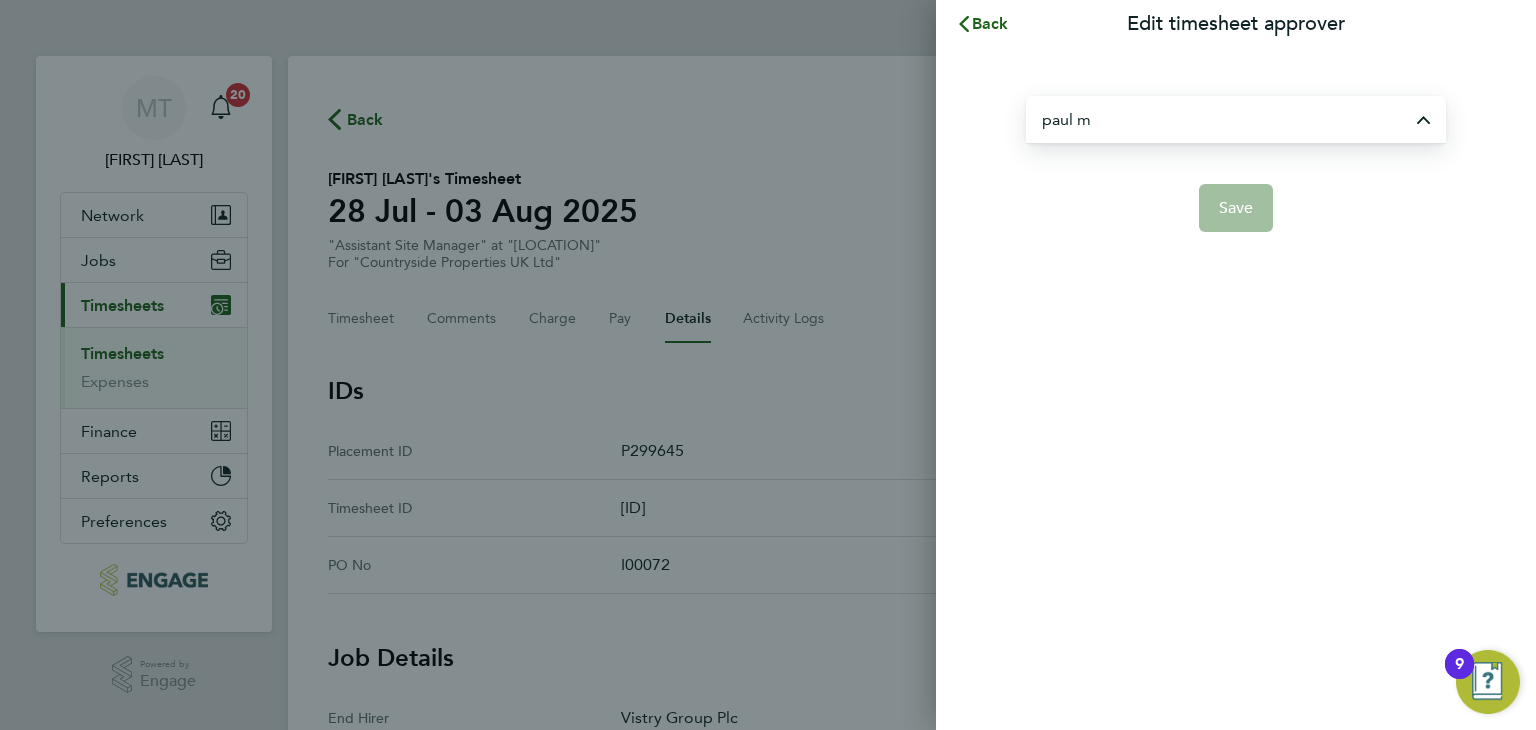 type on "[FIRST] [LAST]" 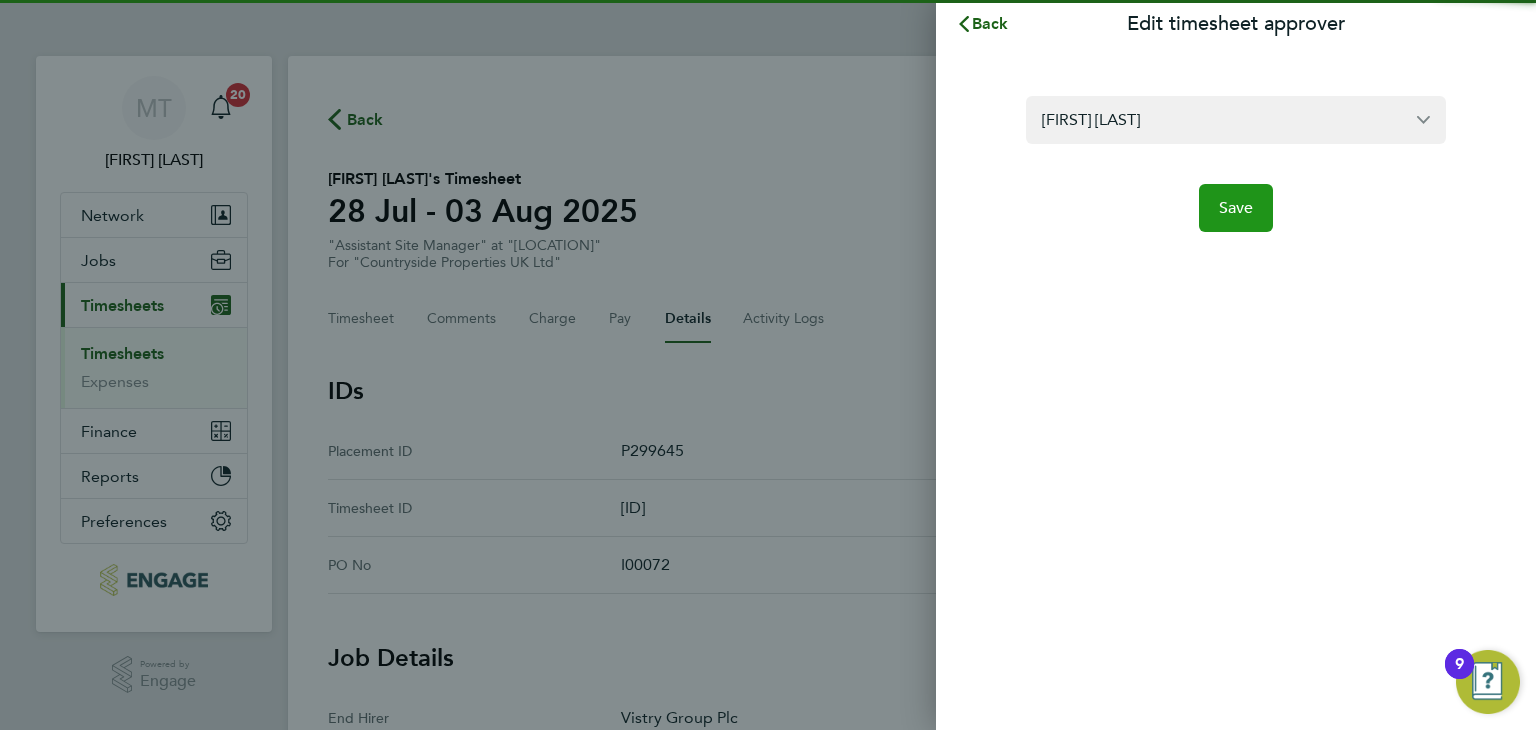 click on "Save" 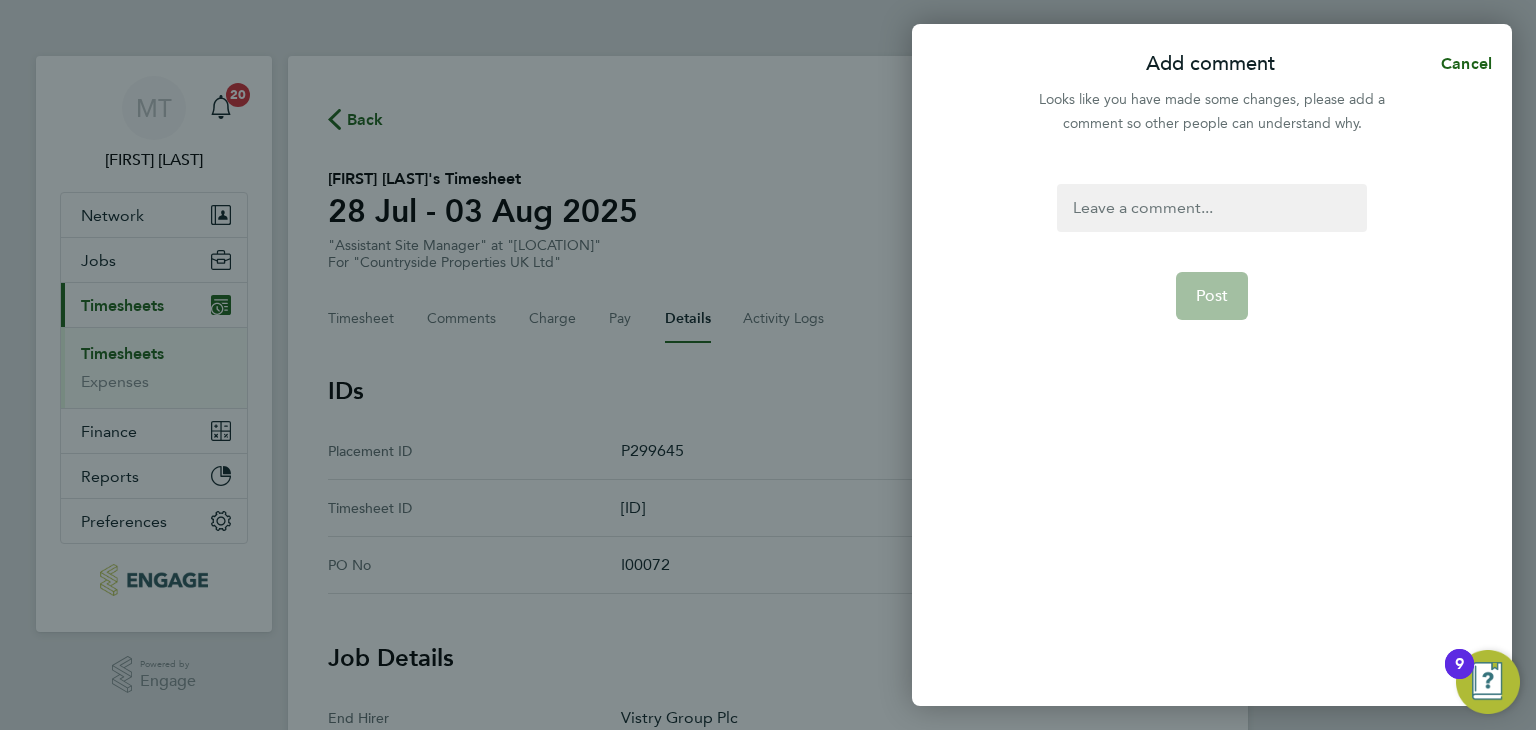 click at bounding box center (1211, 208) 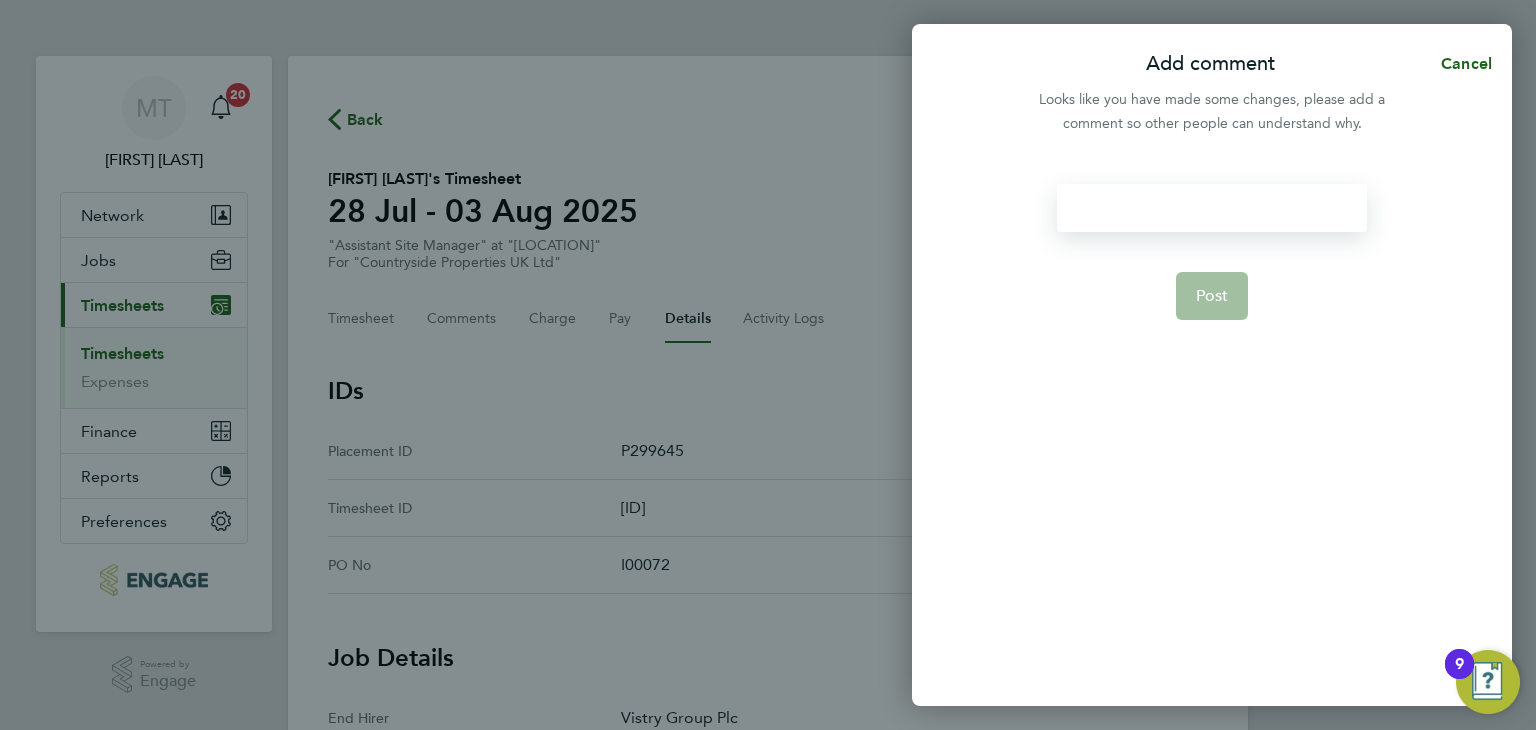 click at bounding box center (1211, 208) 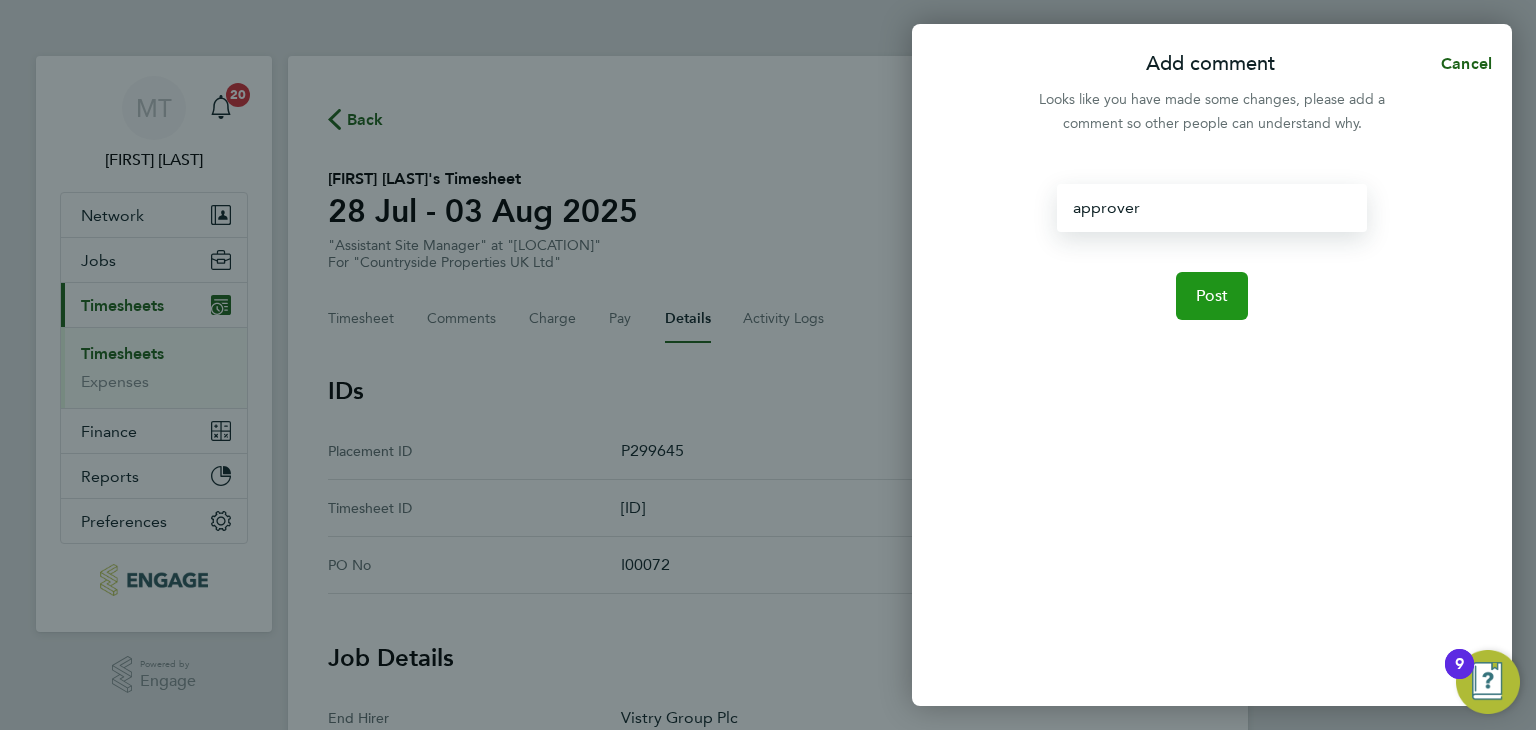 click on "Post" 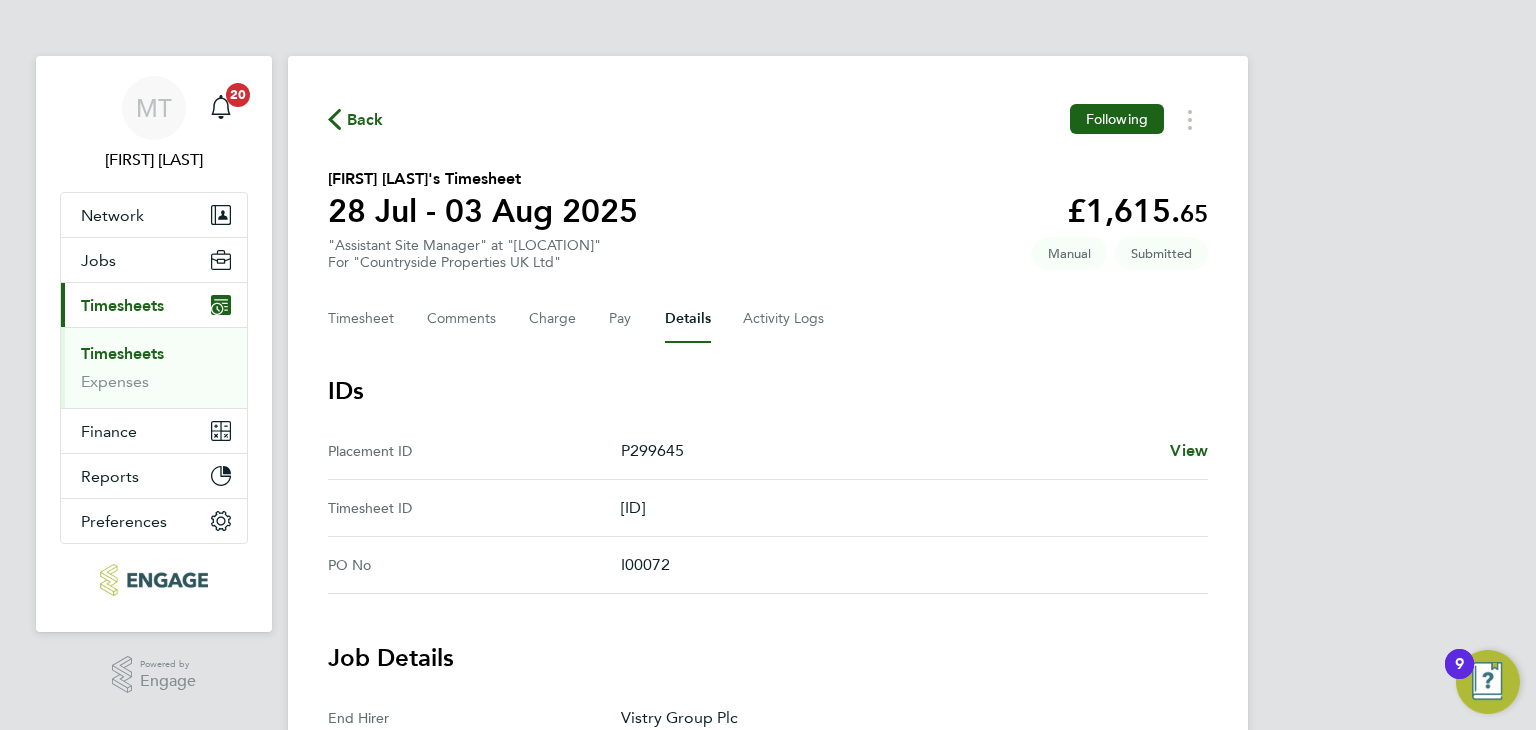 click on "Back" 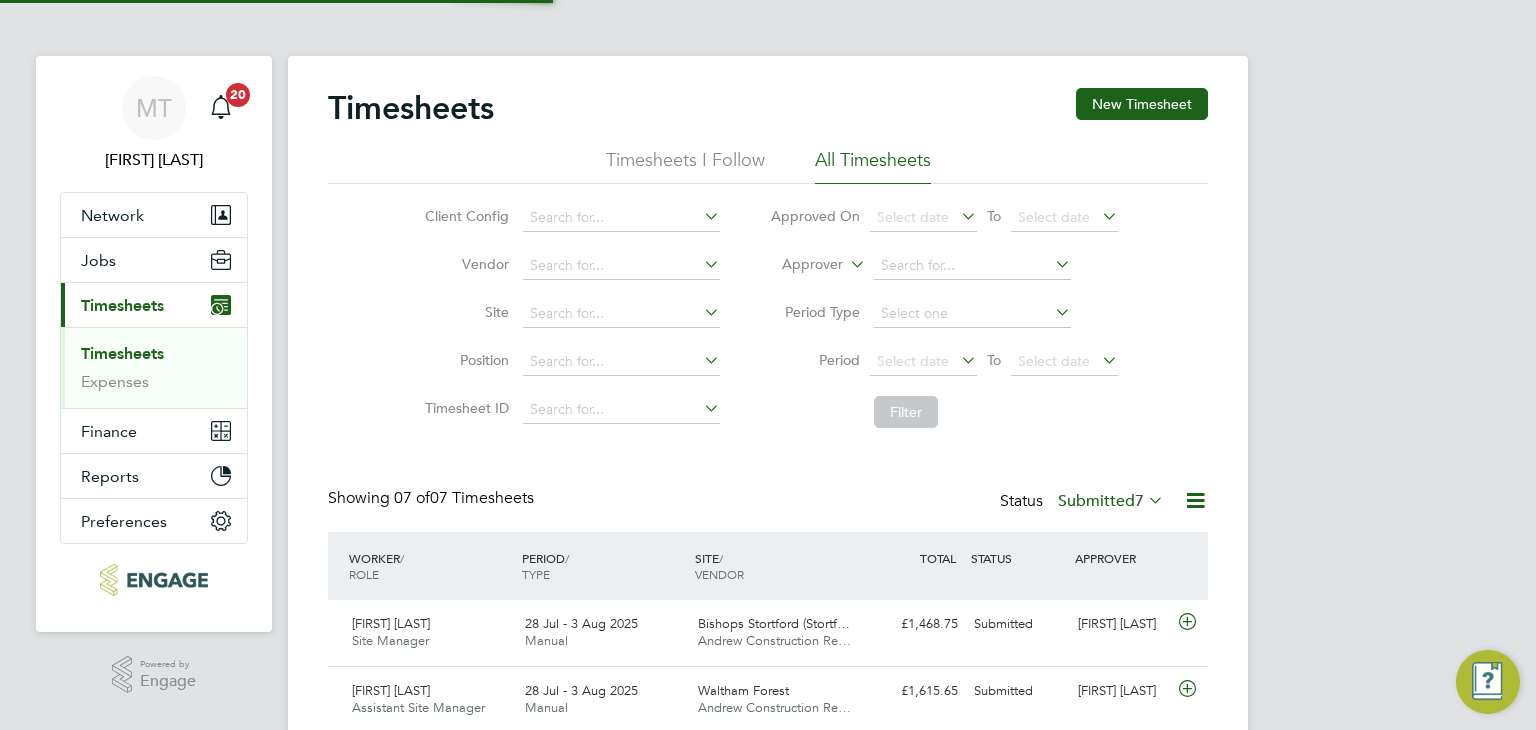scroll, scrollTop: 9, scrollLeft: 10, axis: both 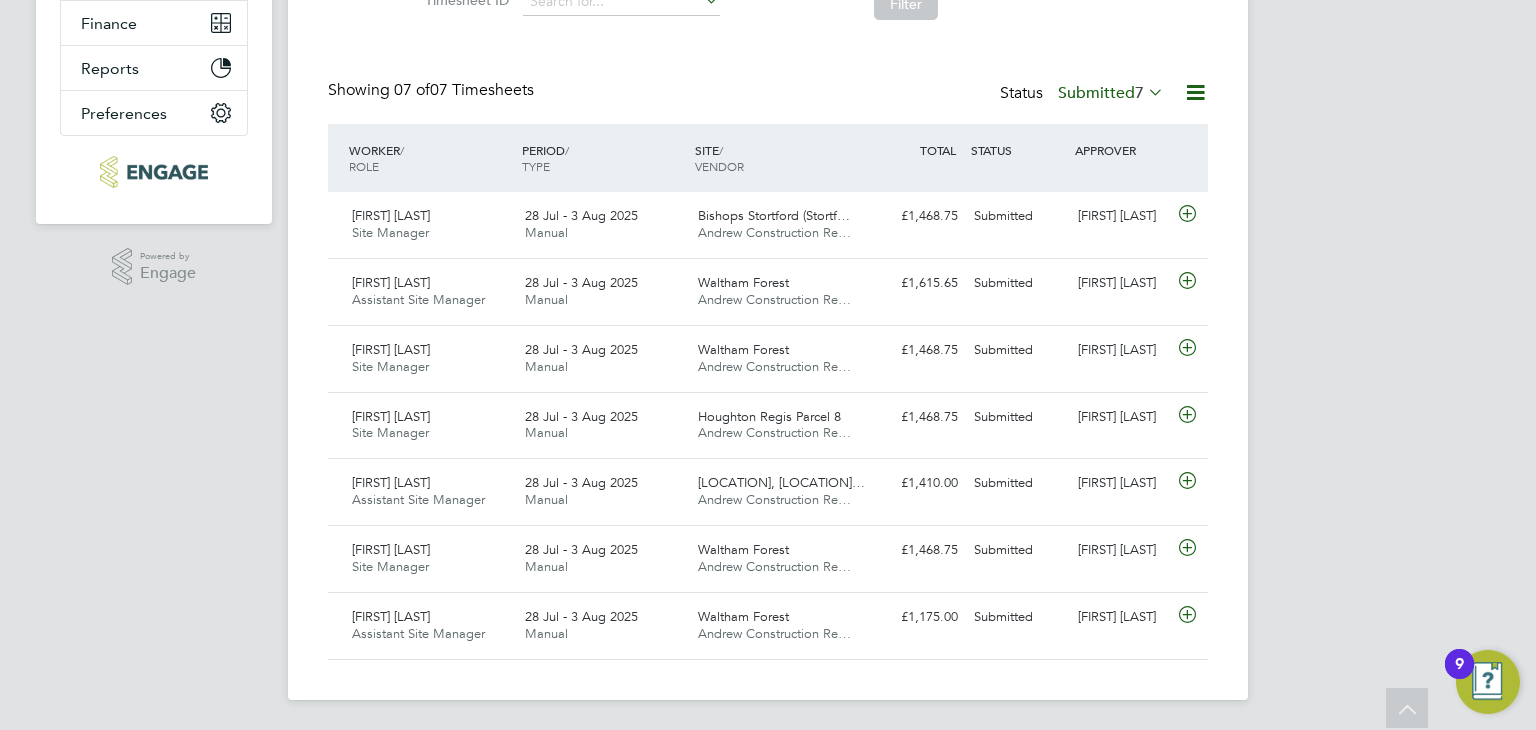 click on "Submitted  7" 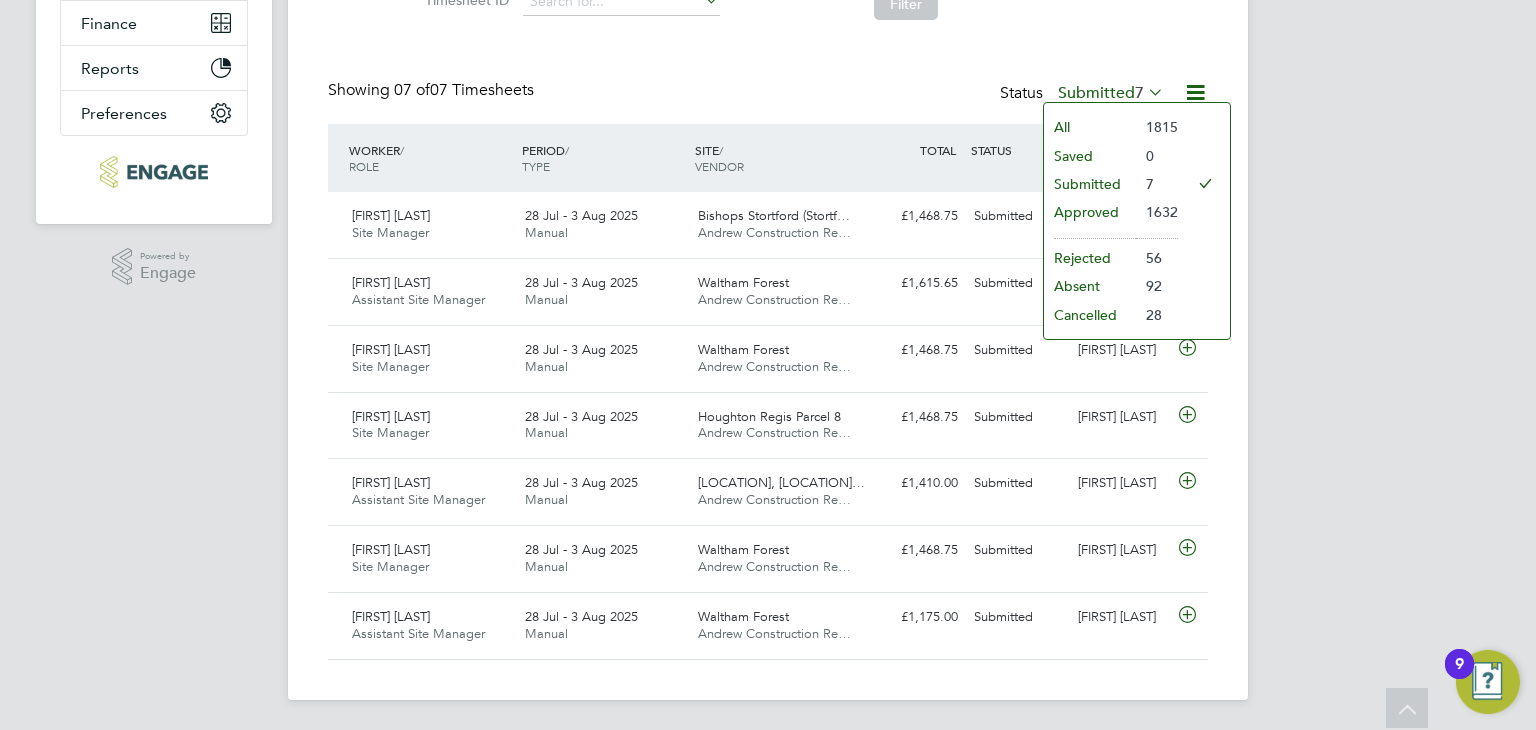 click on "Approved" 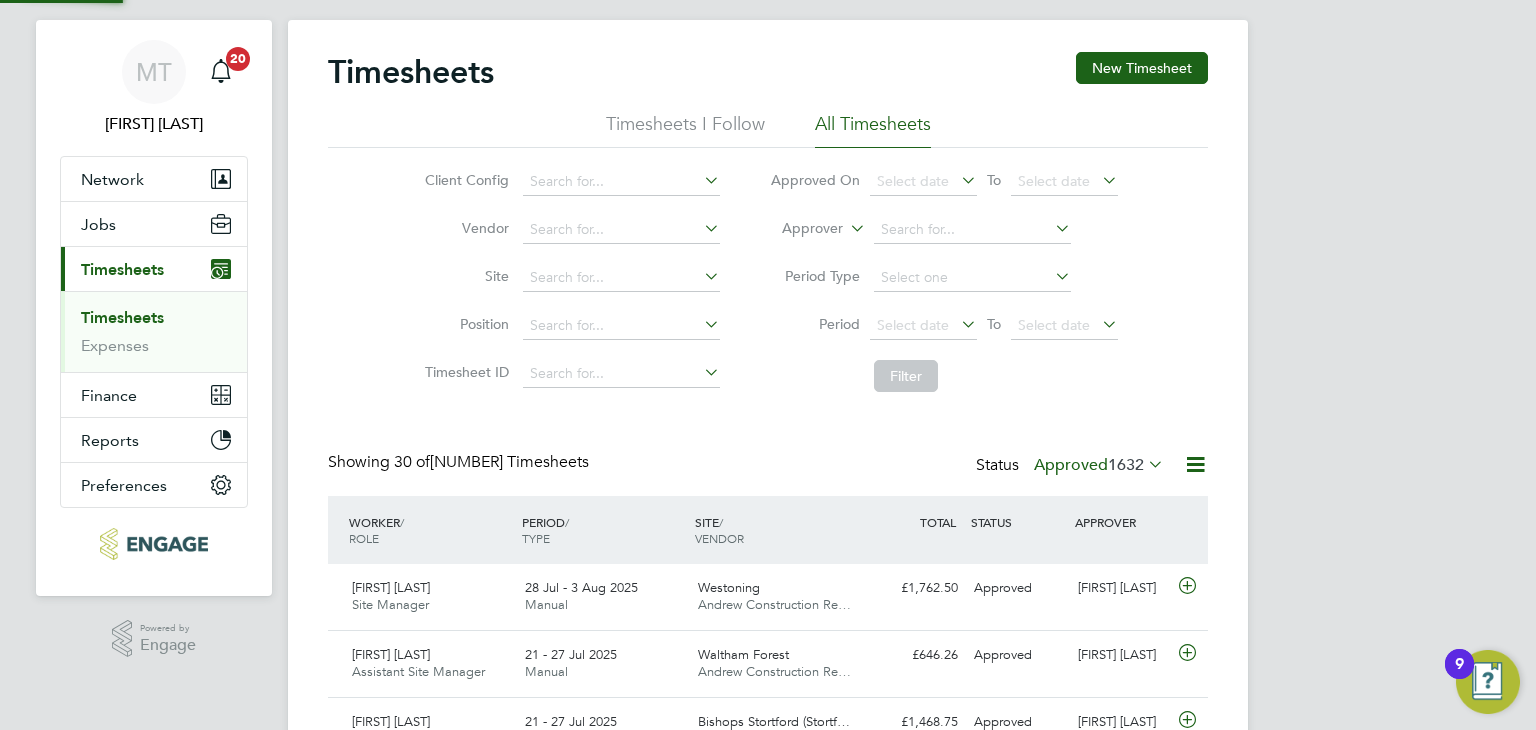 scroll, scrollTop: 408, scrollLeft: 0, axis: vertical 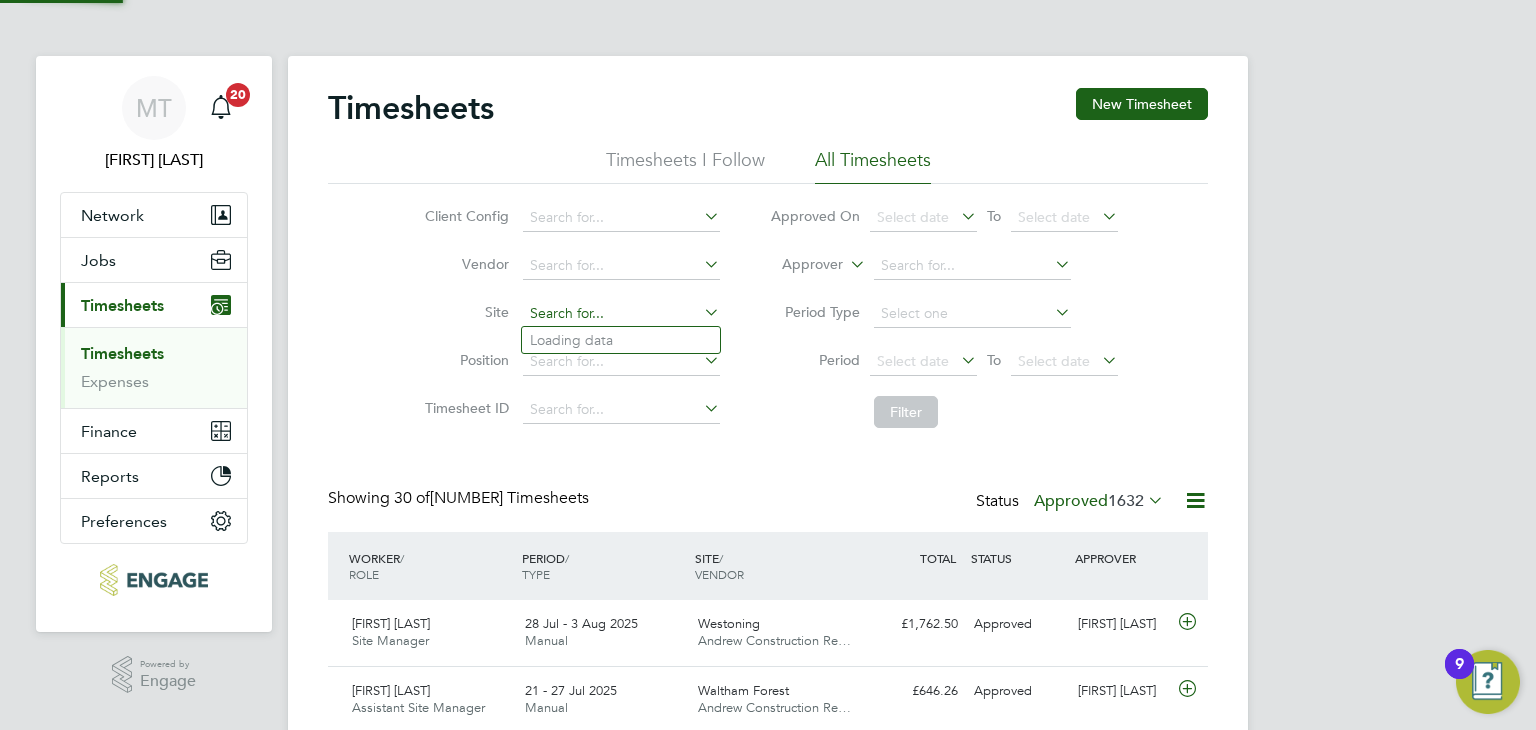 click 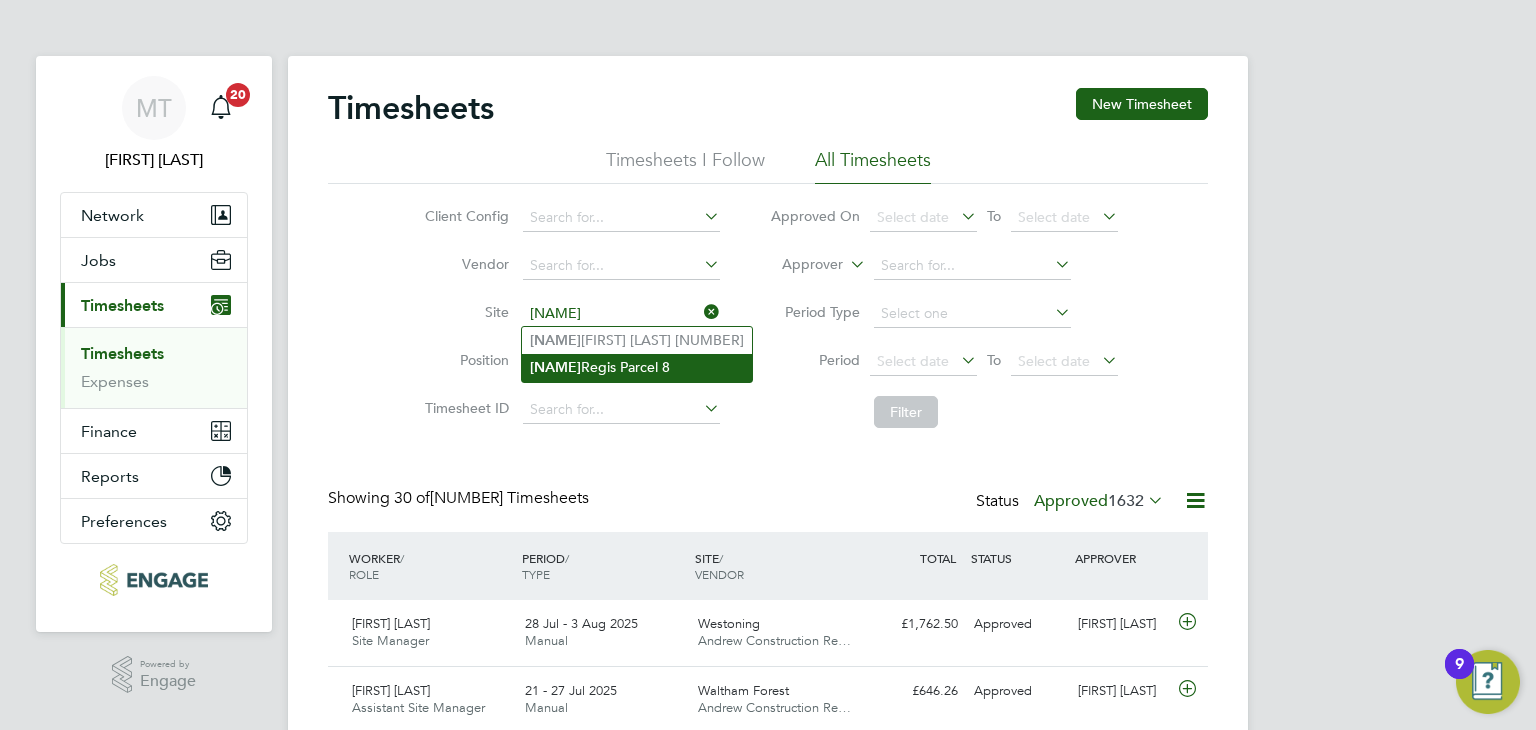click on "[NAME] [LOCATION] [NUMBER]" 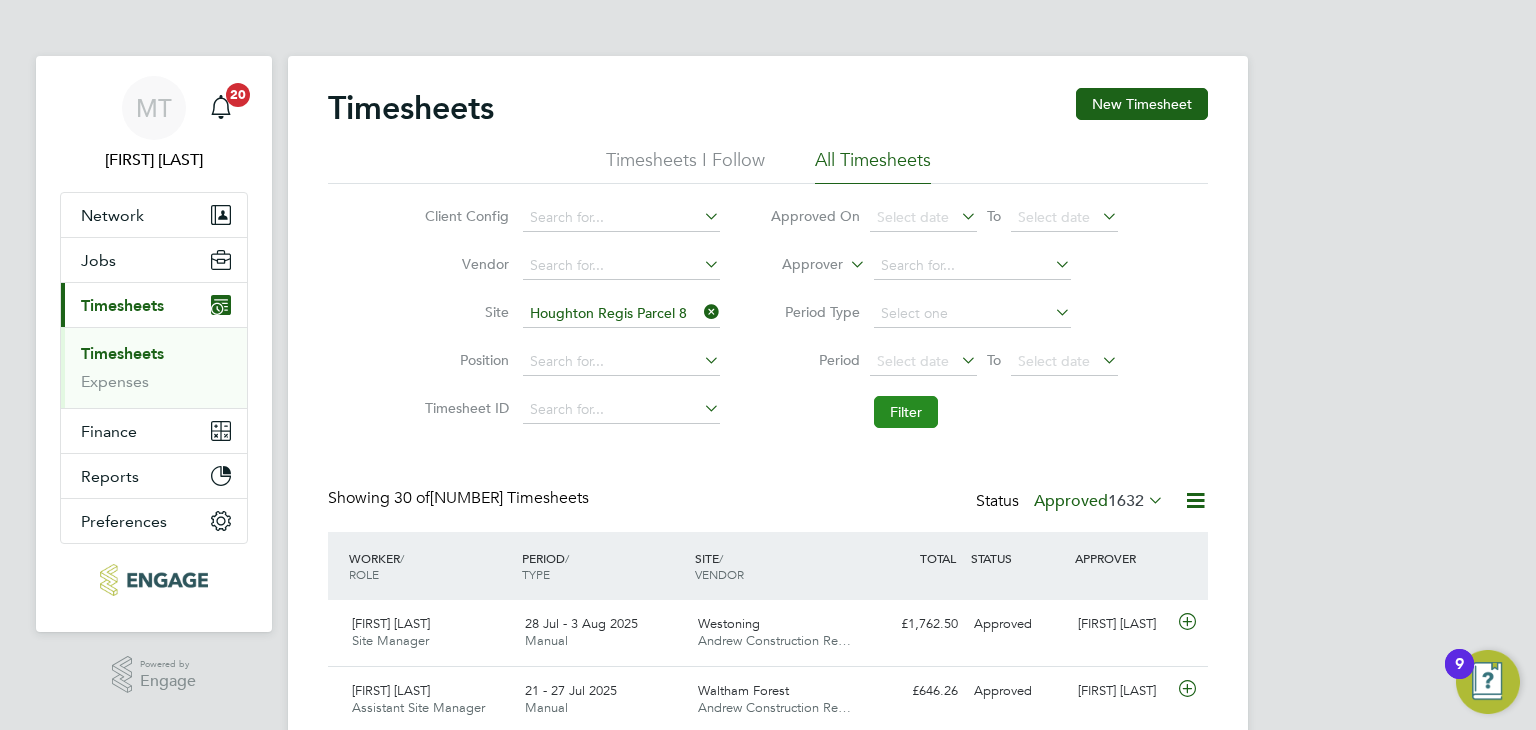 click on "Filter" 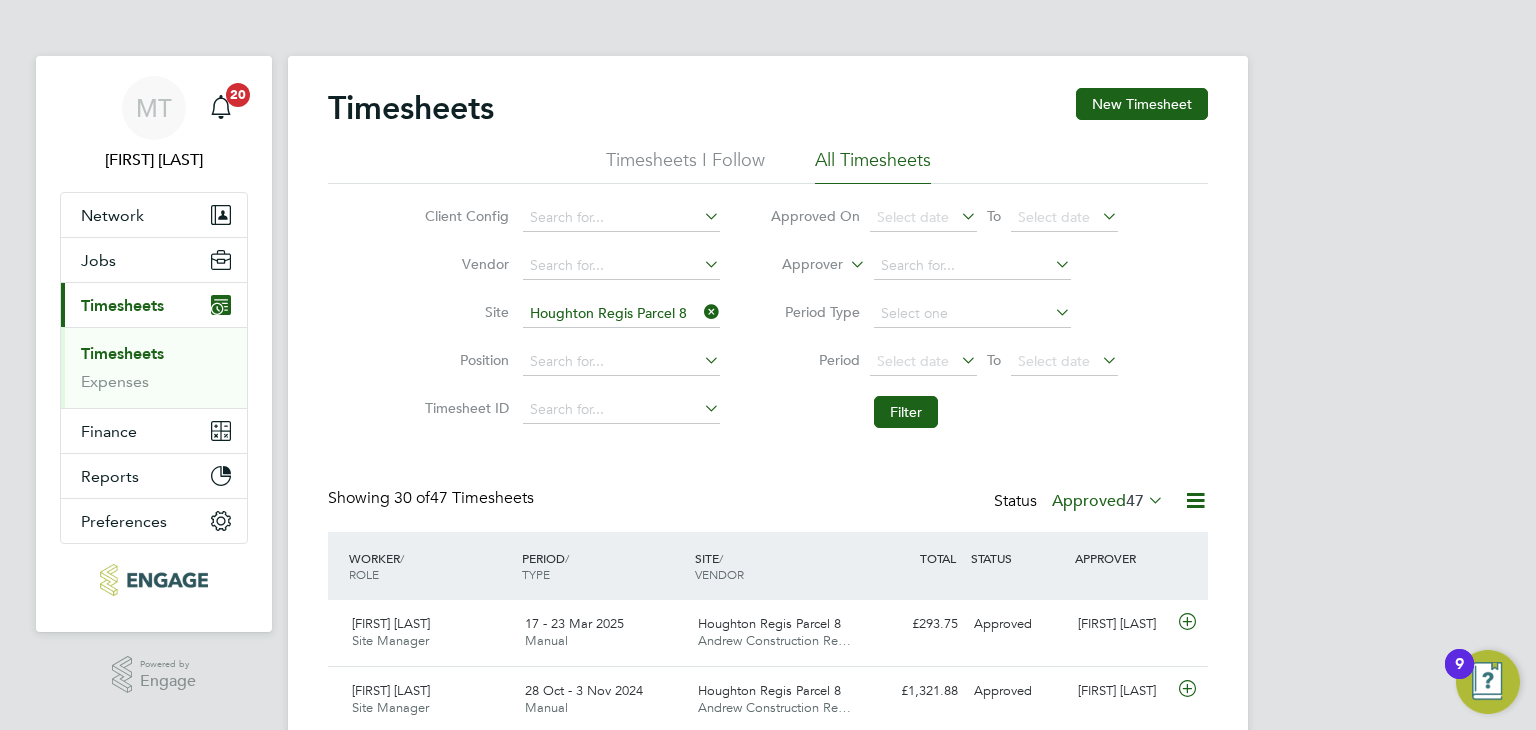 click on "Approved  47" 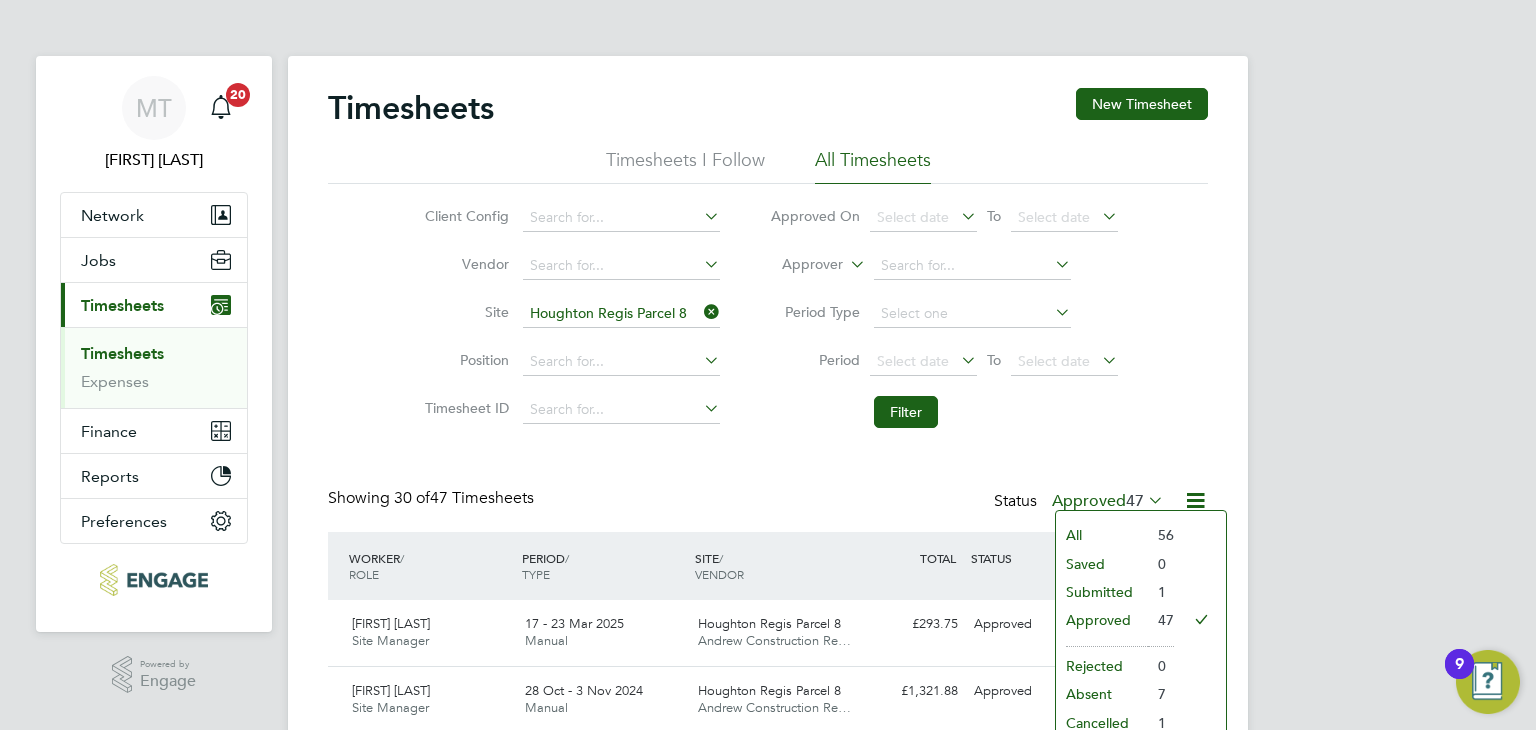 click on "Submitted" 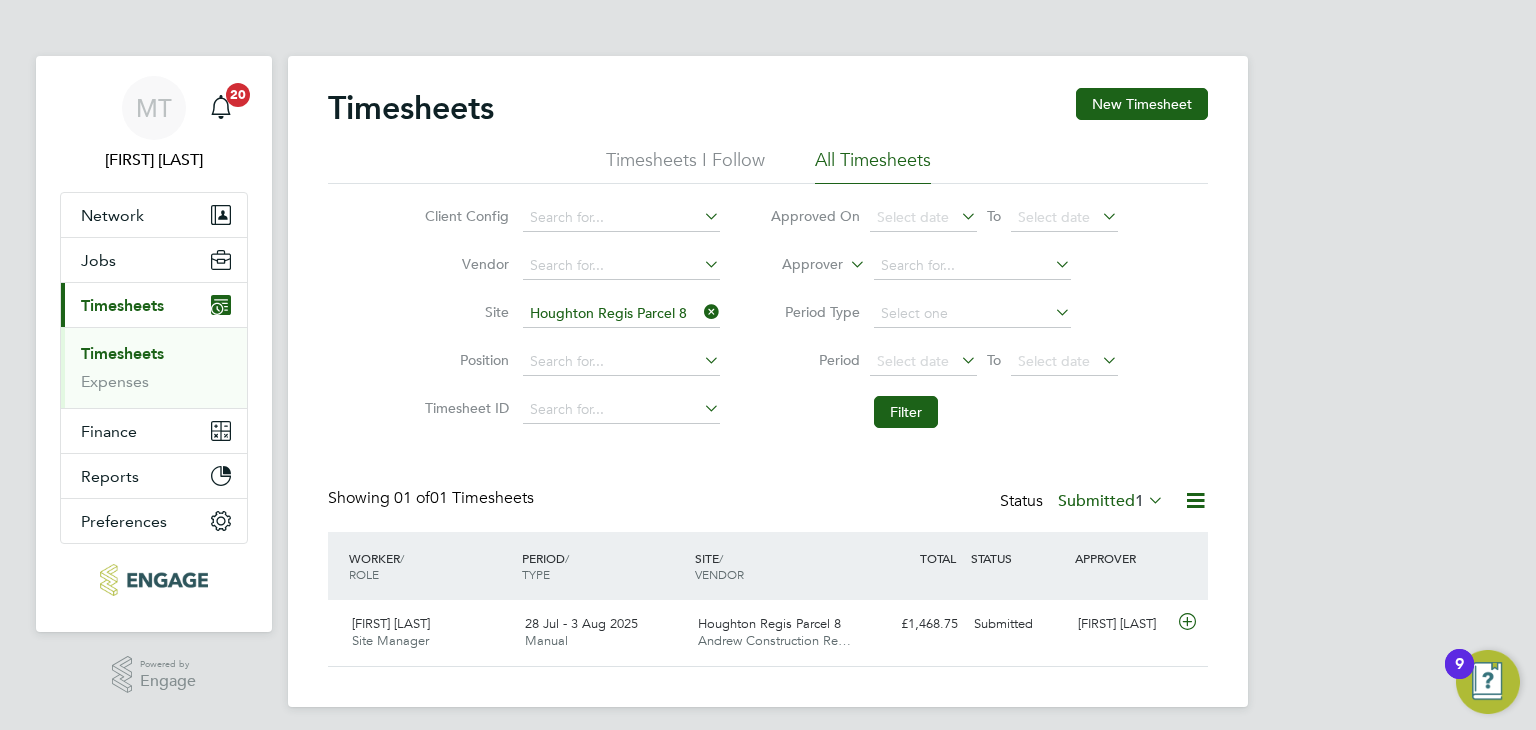click 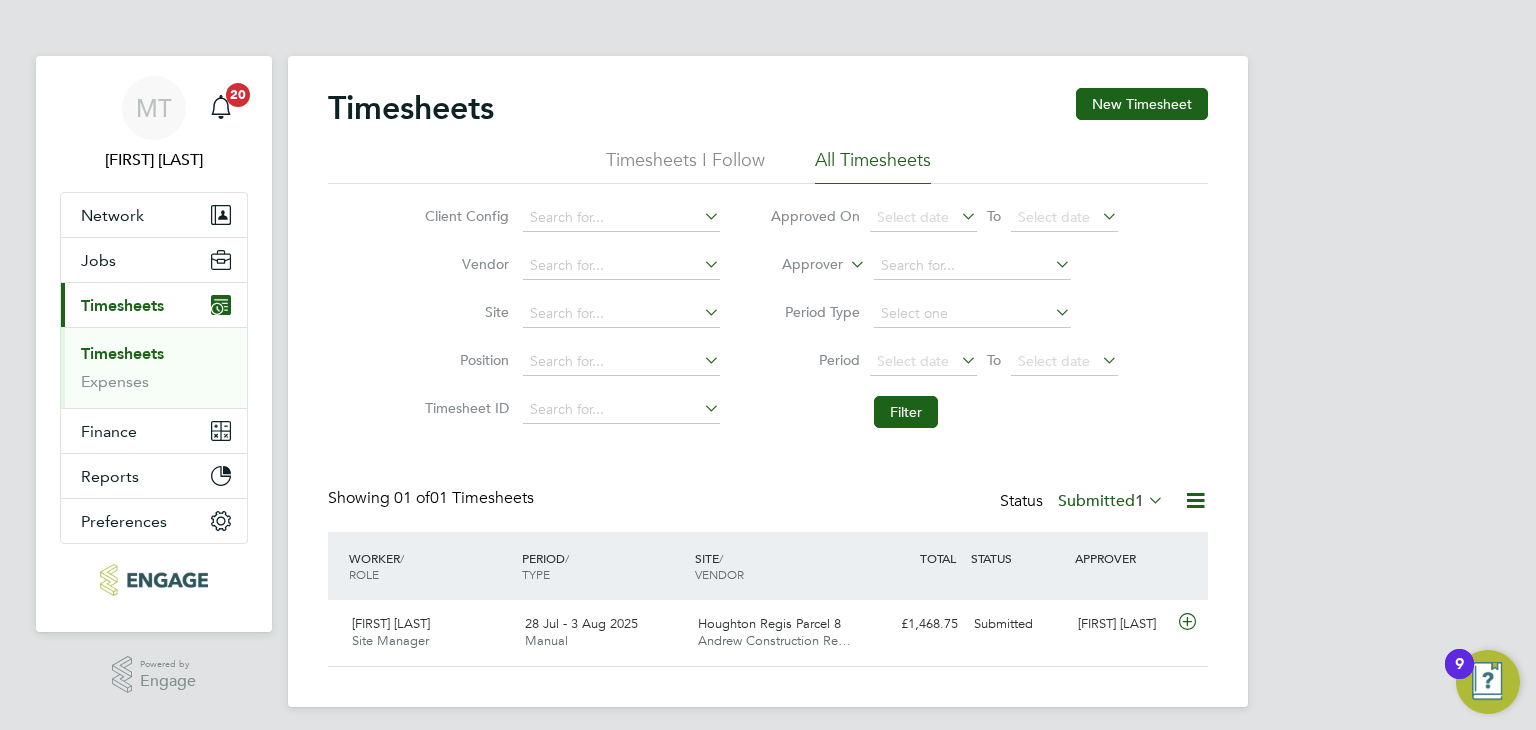 click on "1" 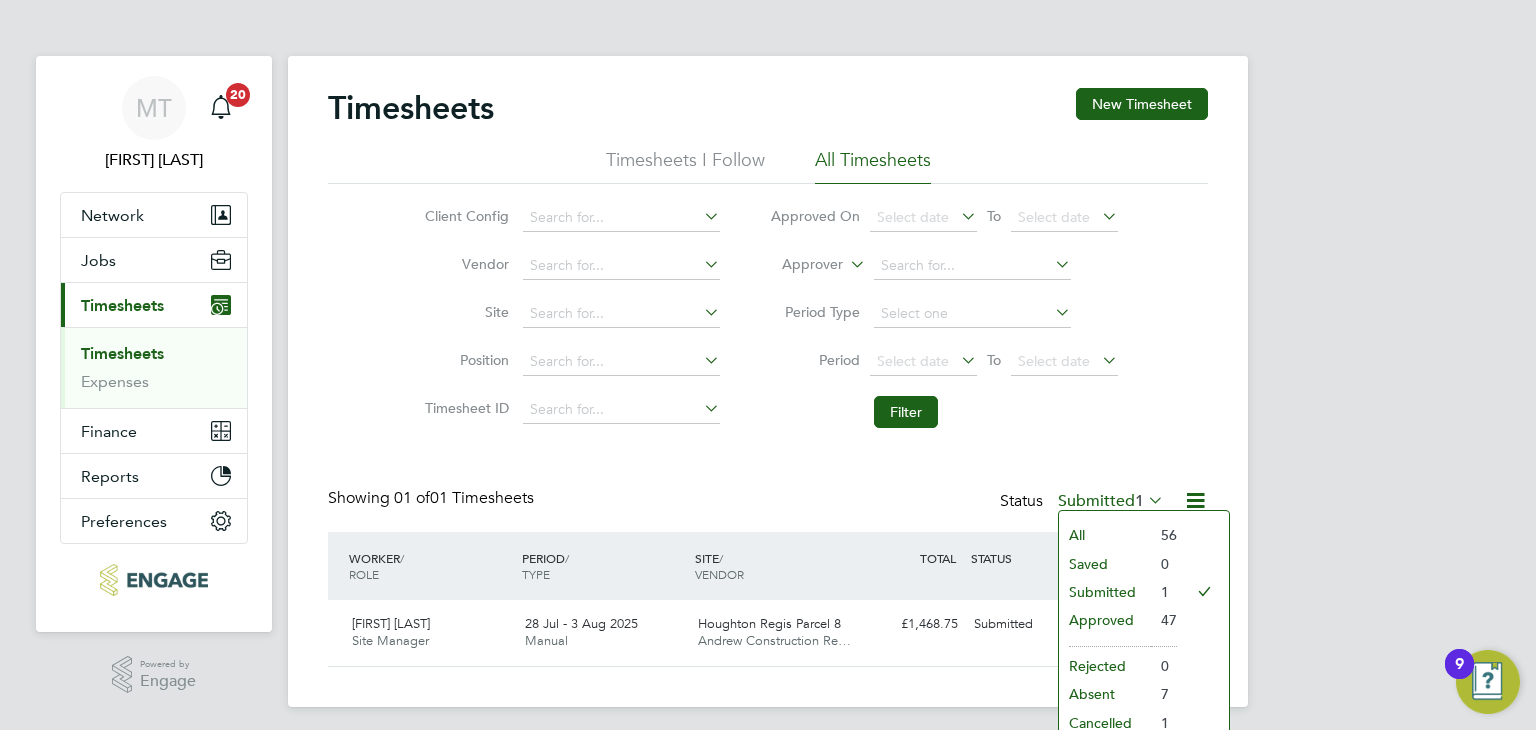 click on "Submitted" 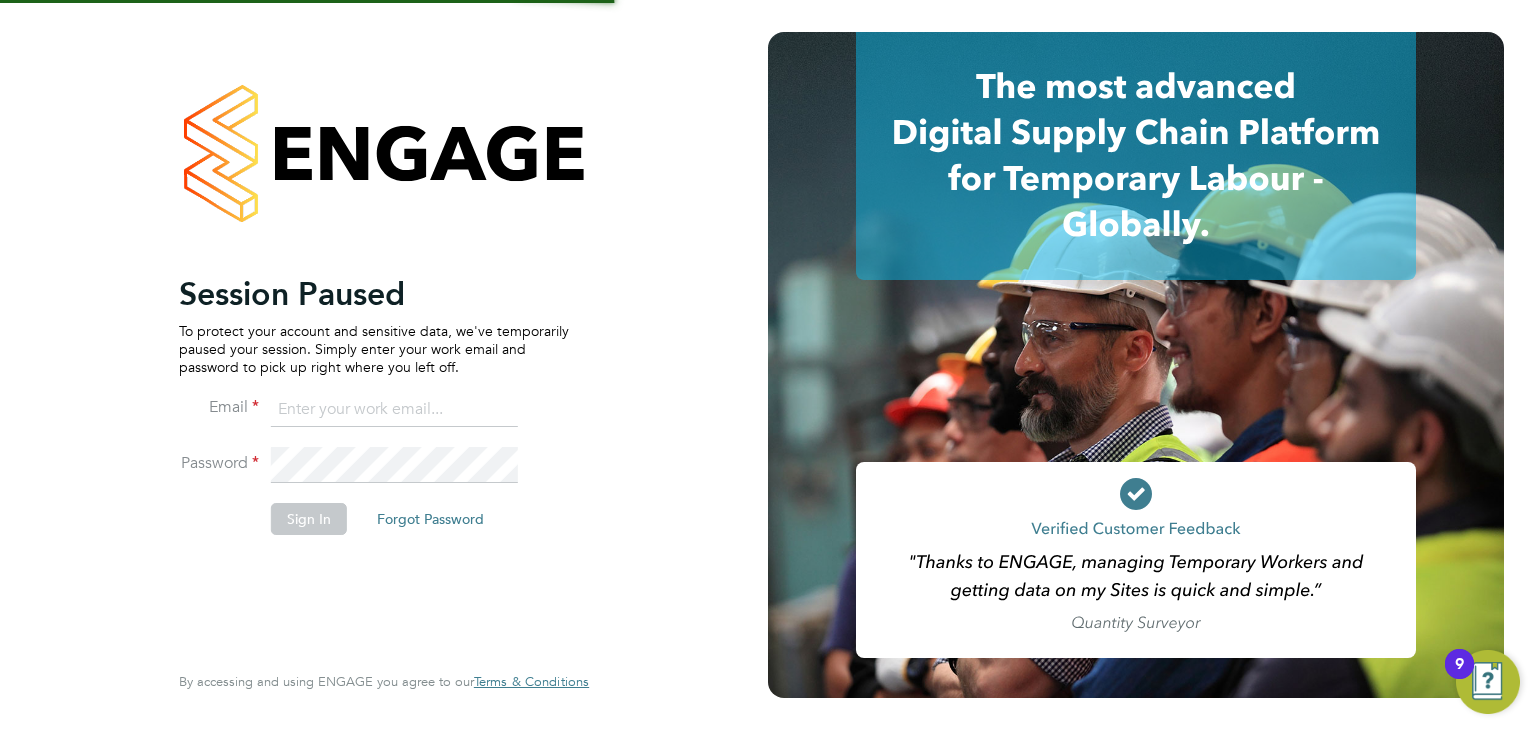 type on "[EMAIL]" 